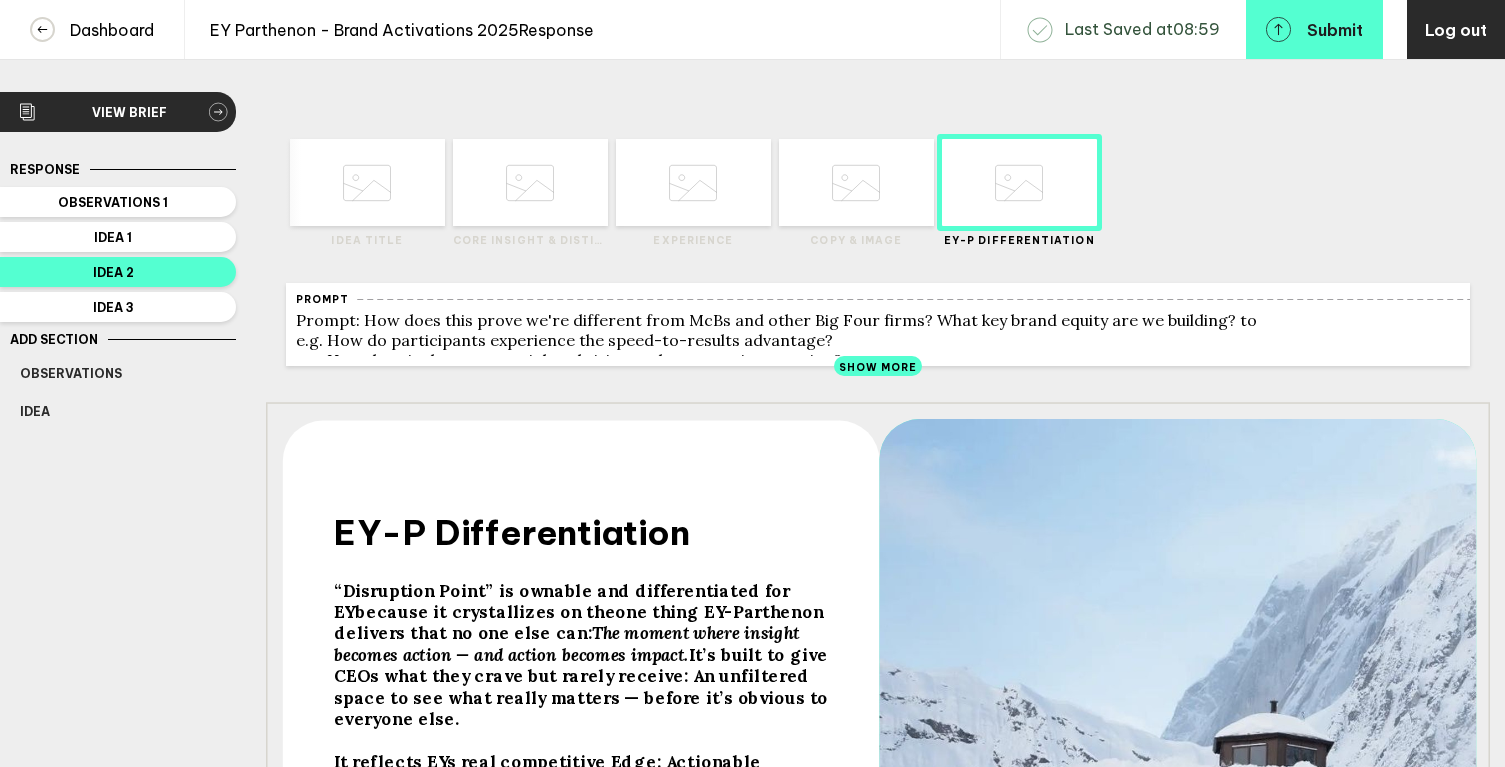 scroll, scrollTop: 0, scrollLeft: 0, axis: both 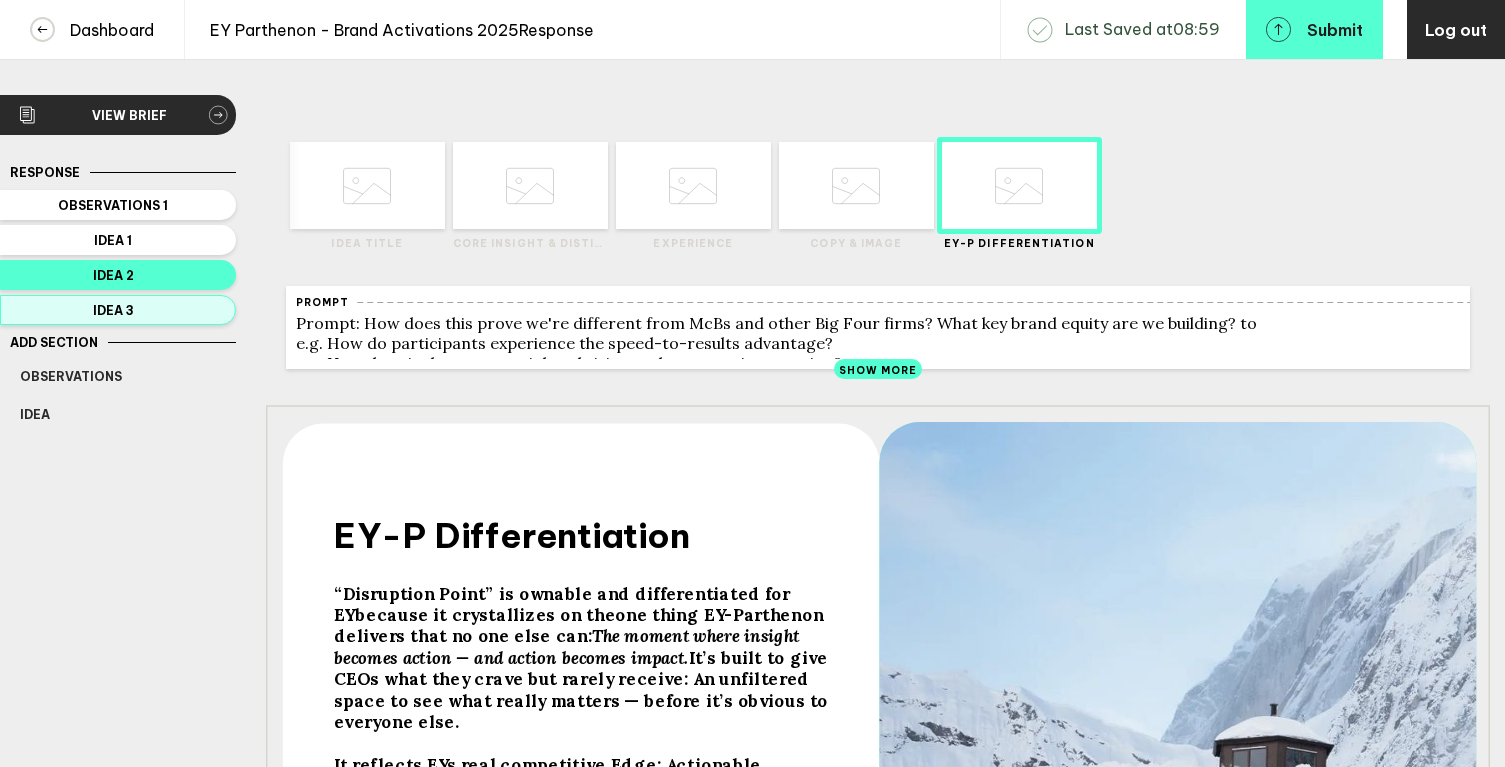 click on "Idea 3" at bounding box center [113, 205] 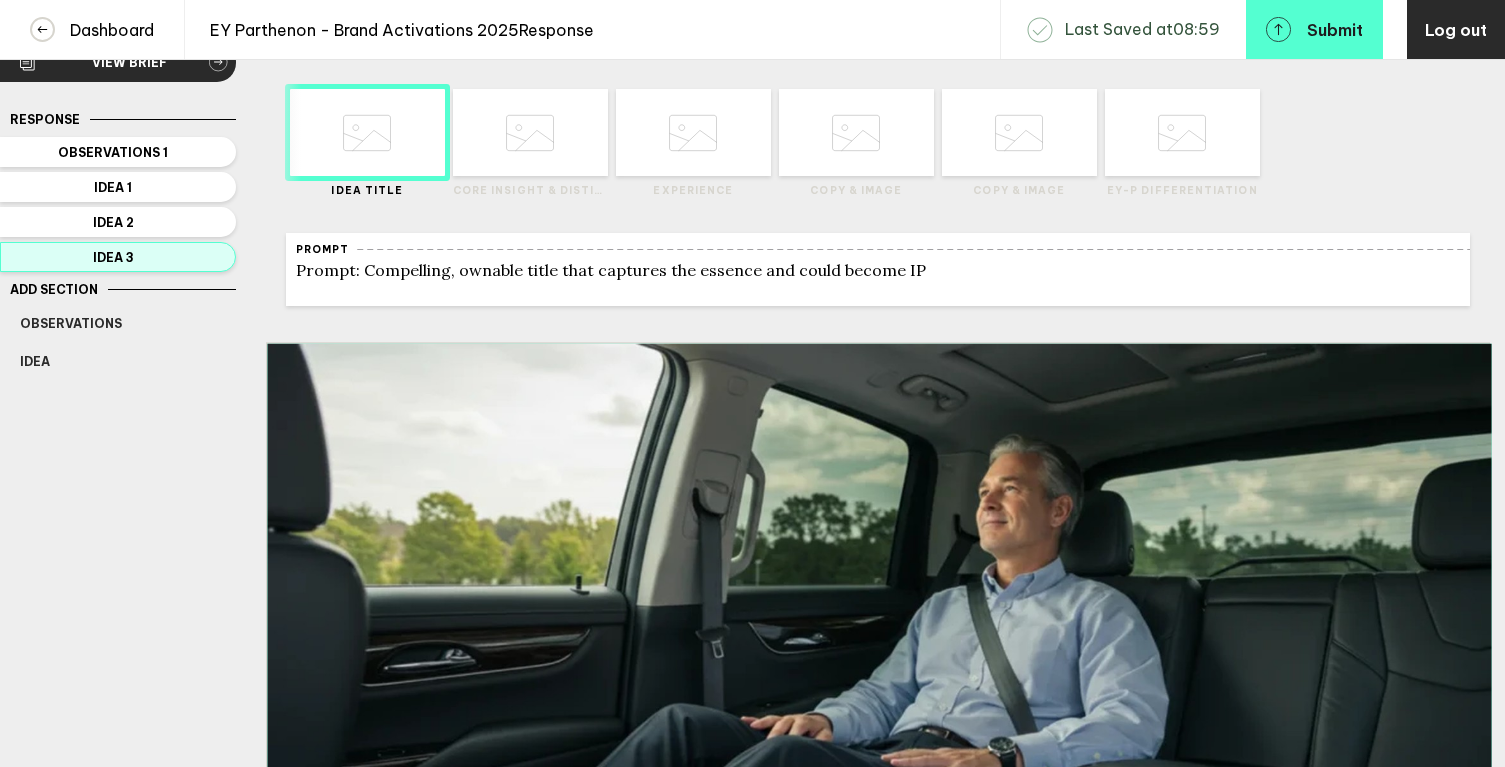 scroll, scrollTop: 0, scrollLeft: 0, axis: both 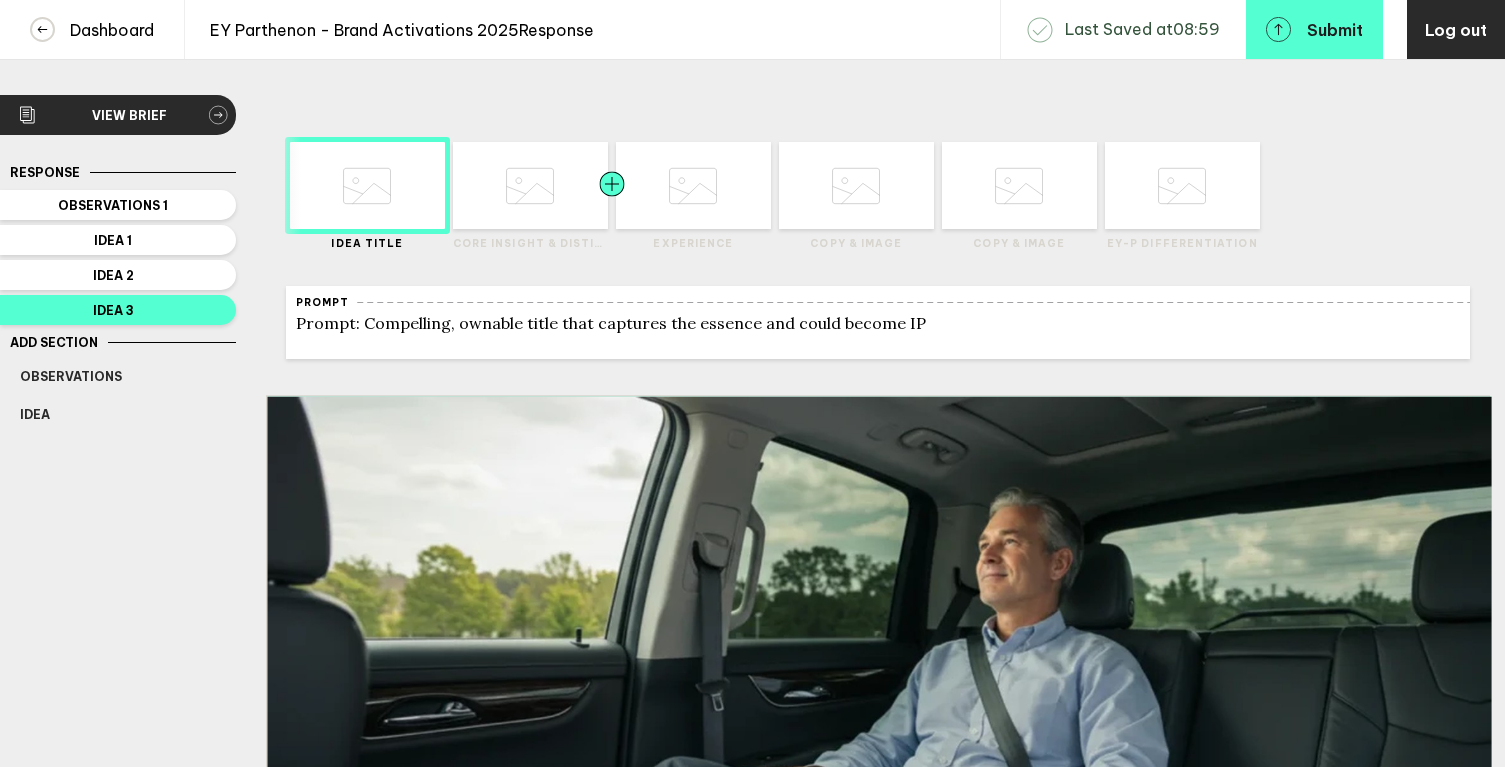 click at bounding box center [410, 185] 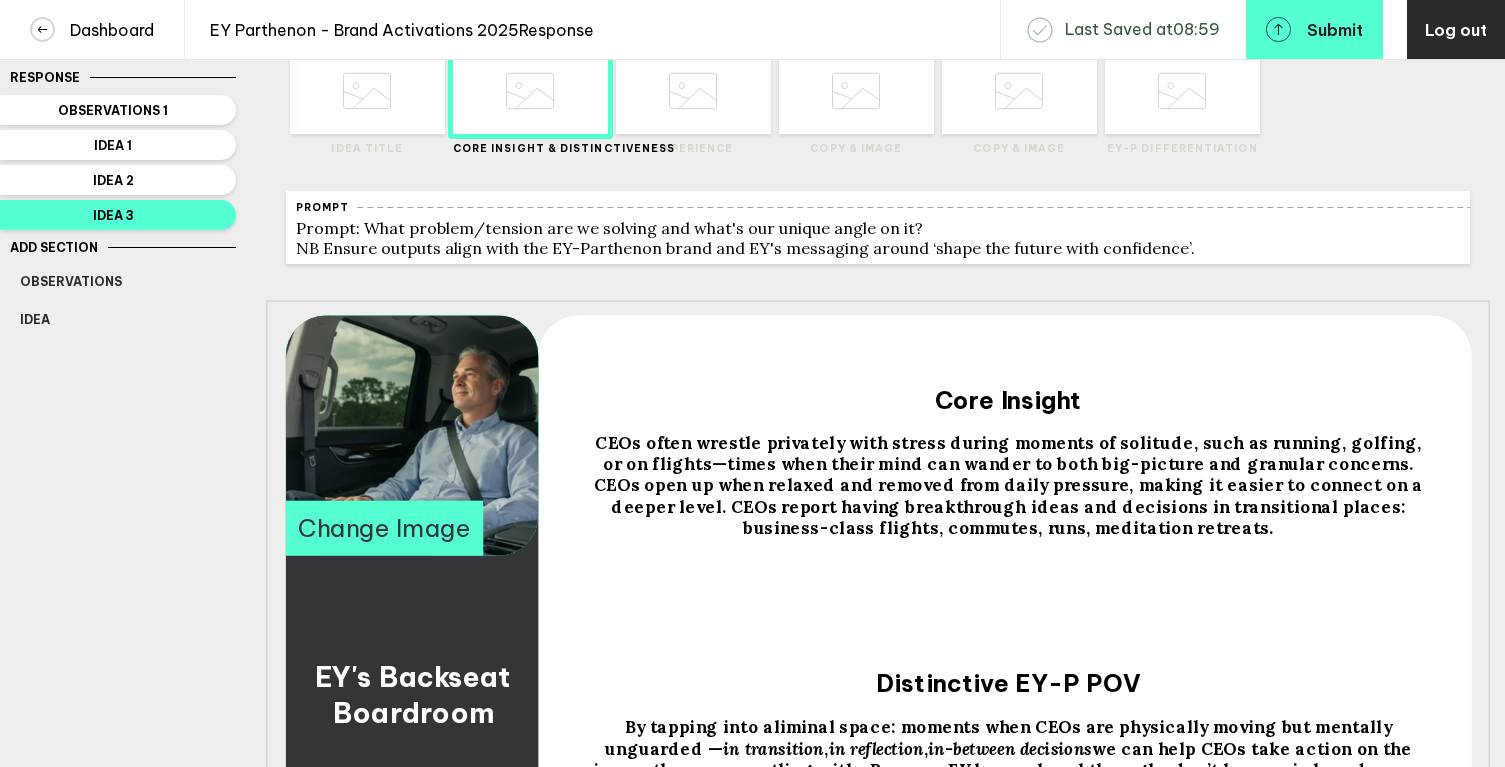 scroll, scrollTop: 0, scrollLeft: 0, axis: both 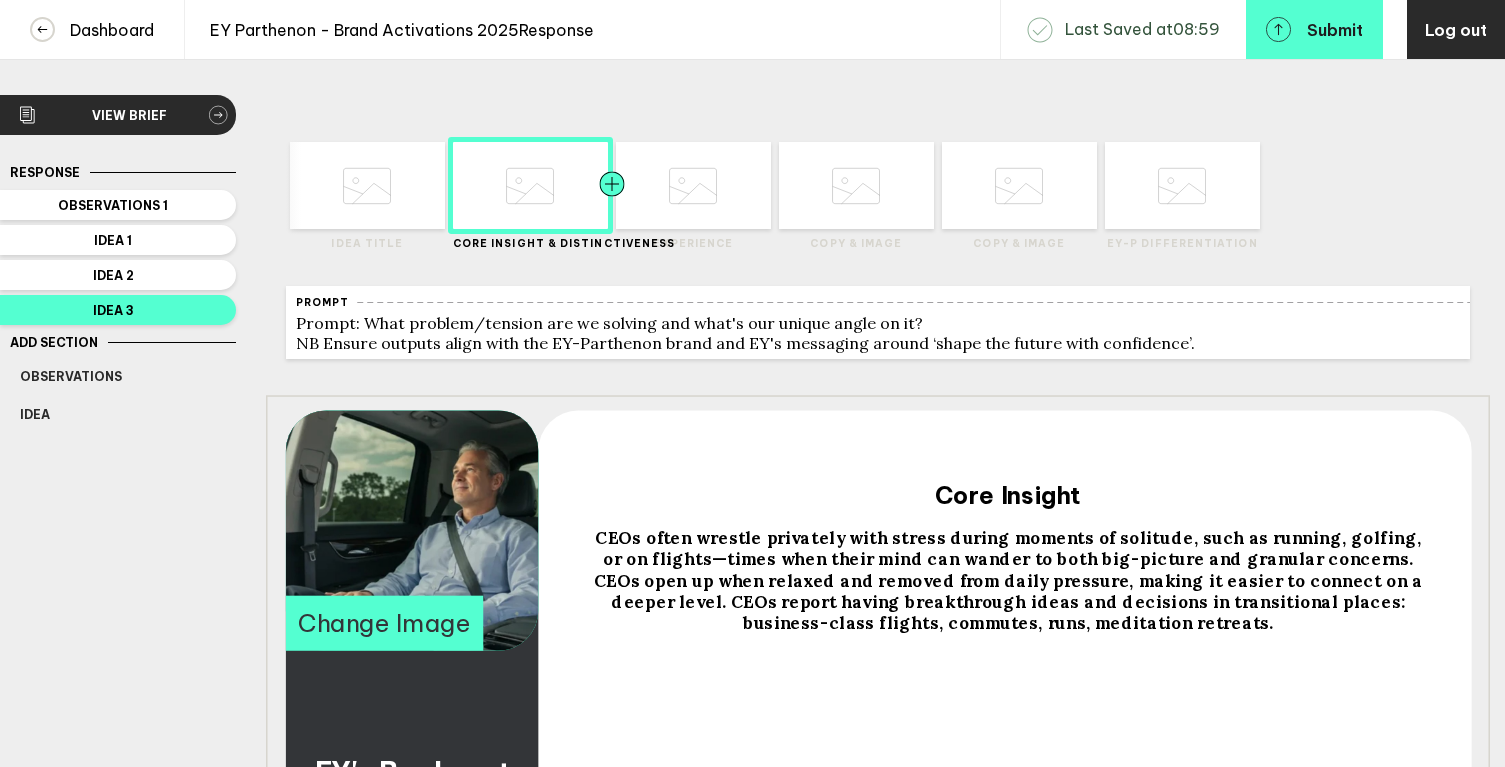 click at bounding box center [325, 185] 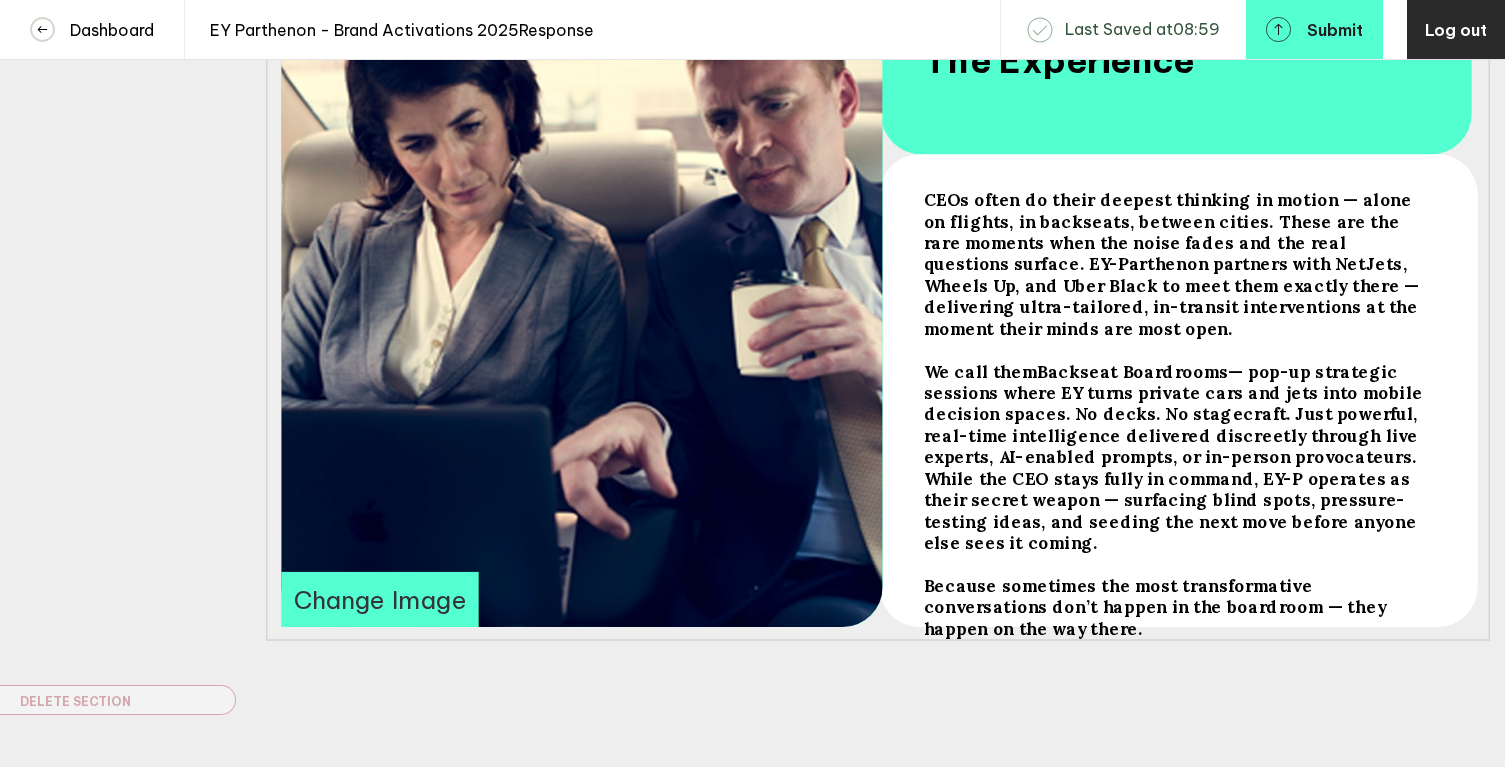 scroll, scrollTop: 472, scrollLeft: 0, axis: vertical 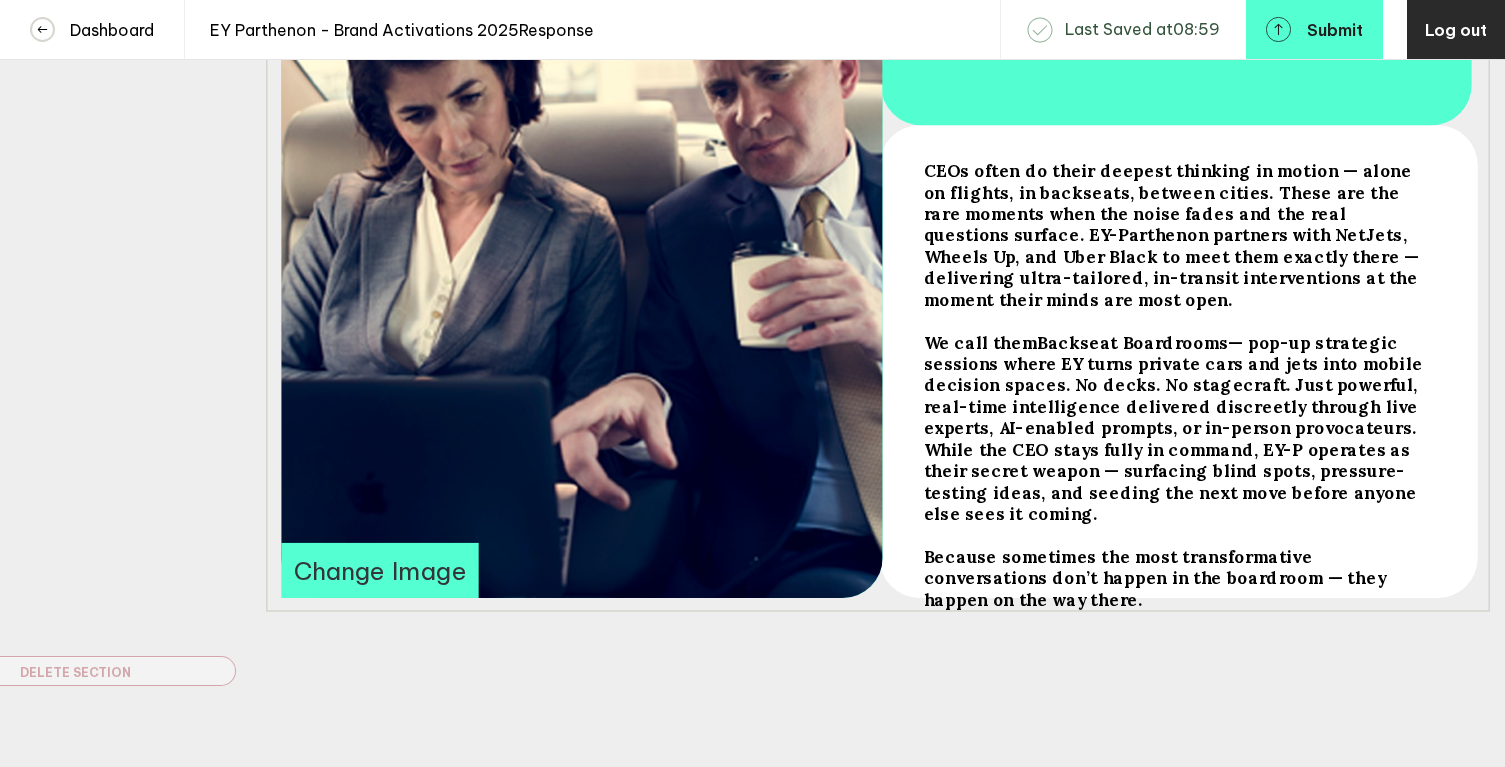 click on "CEOs often do their deepest thinking in motion — alone on flights, in backseats, between cities. These are the rare moments when the noise fades and the real questions surface. EY-Parthenon partners with NetJets, Wheels Up, and Uber Black to meet them exactly there — delivering ultra-tailored, in-transit interventions at the moment their minds are most open." at bounding box center [1173, 235] 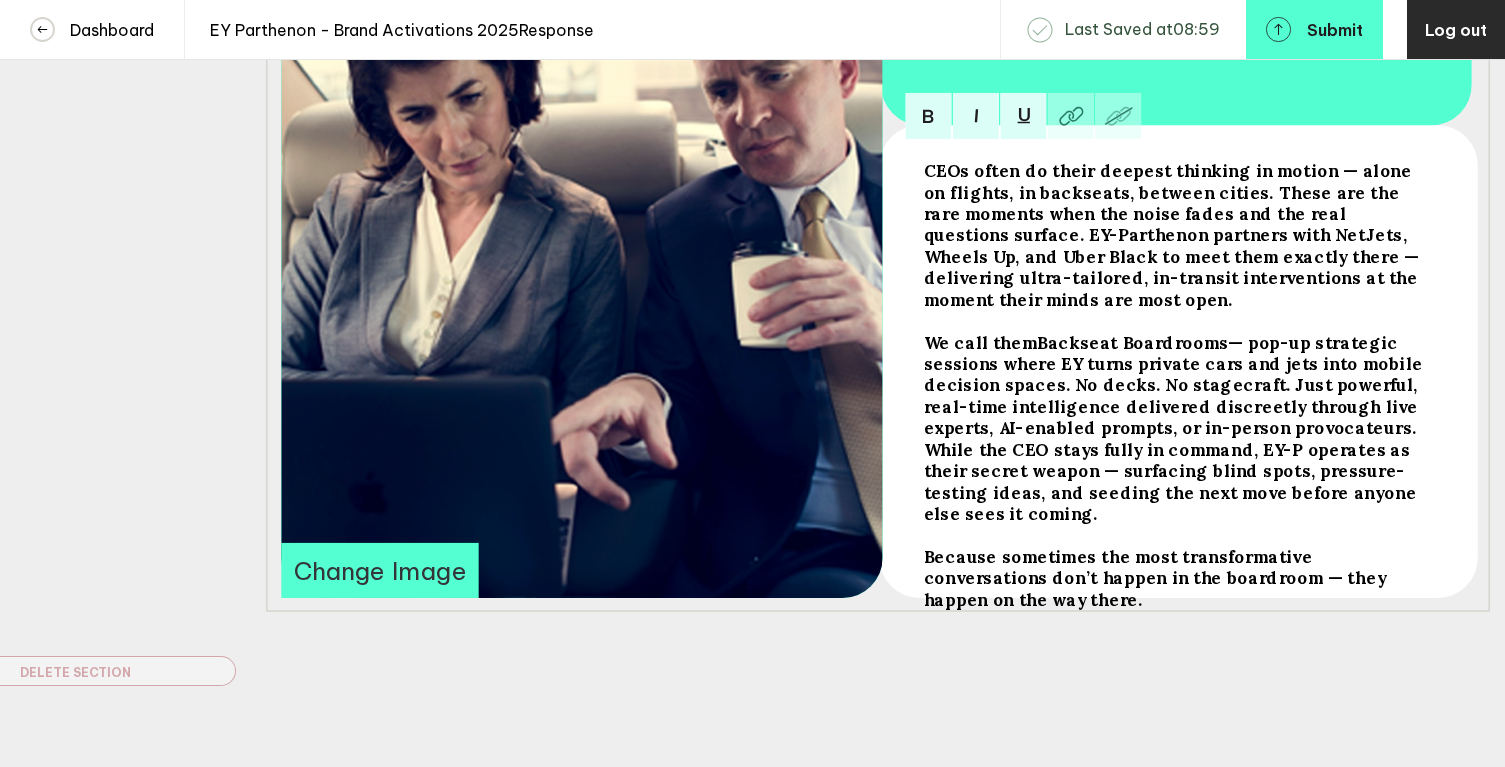 click on "CEOs often do their deepest thinking in motion — alone on flights, in backseats, between cities. These are the rare moments when the noise fades and the real questions surface. EY-Parthenon partners with NetJets, Wheels Up, and Uber Black to meet them exactly there — delivering ultra-tailored, in-transit interventions at the moment their minds are most open." at bounding box center [1173, 235] 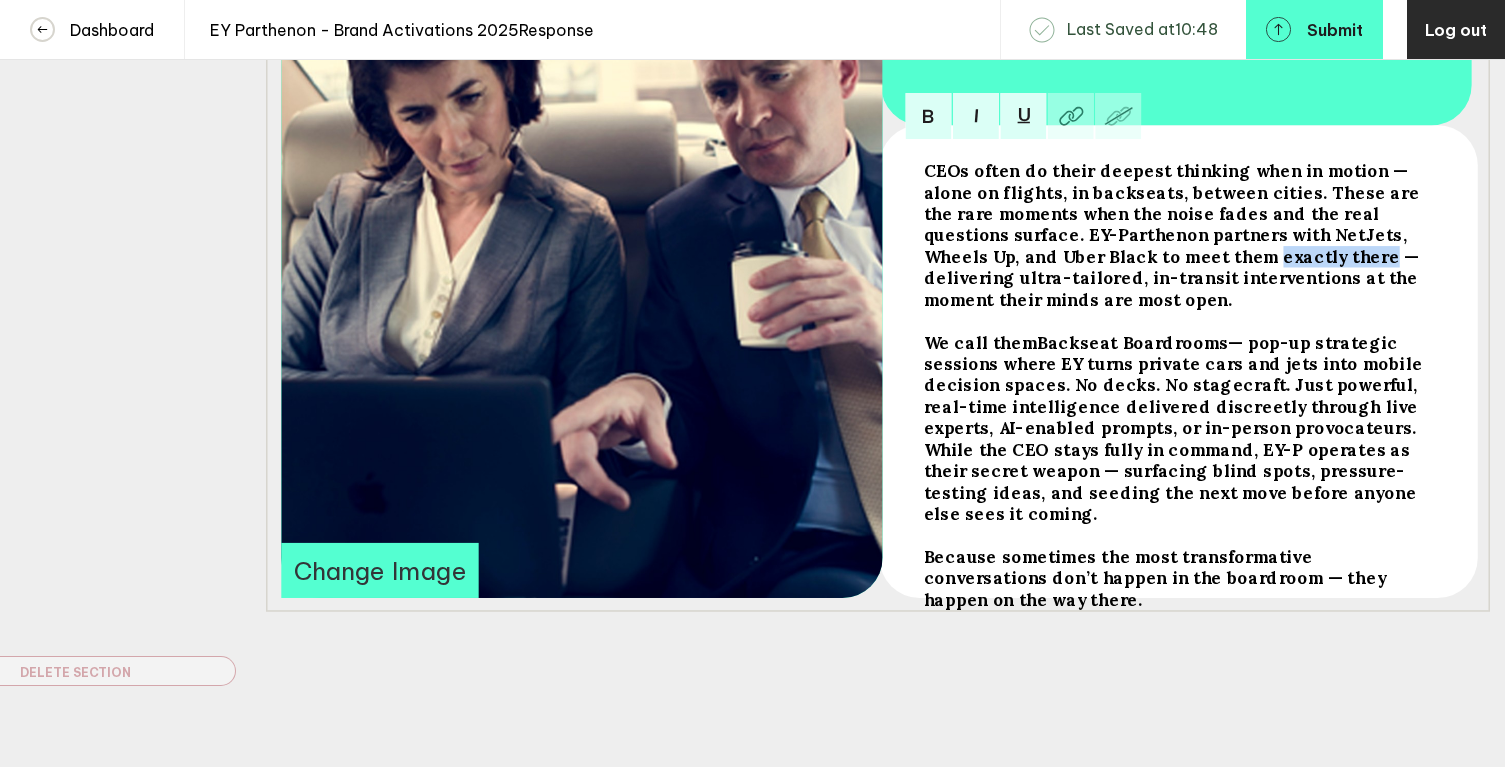 drag, startPoint x: 1085, startPoint y: 265, endPoint x: 1185, endPoint y: 271, distance: 100.17984 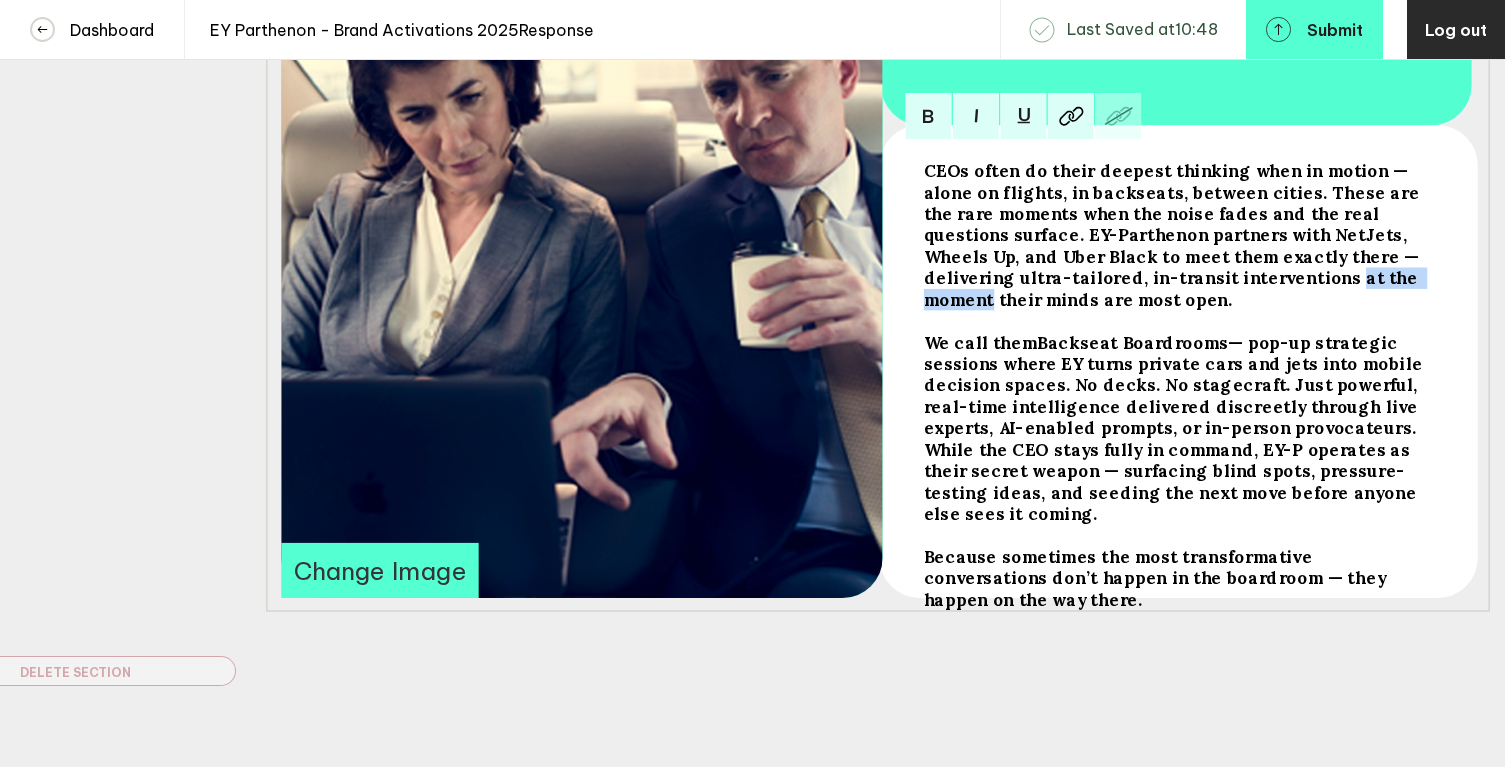 drag, startPoint x: 1123, startPoint y: 290, endPoint x: 1241, endPoint y: 291, distance: 118.004234 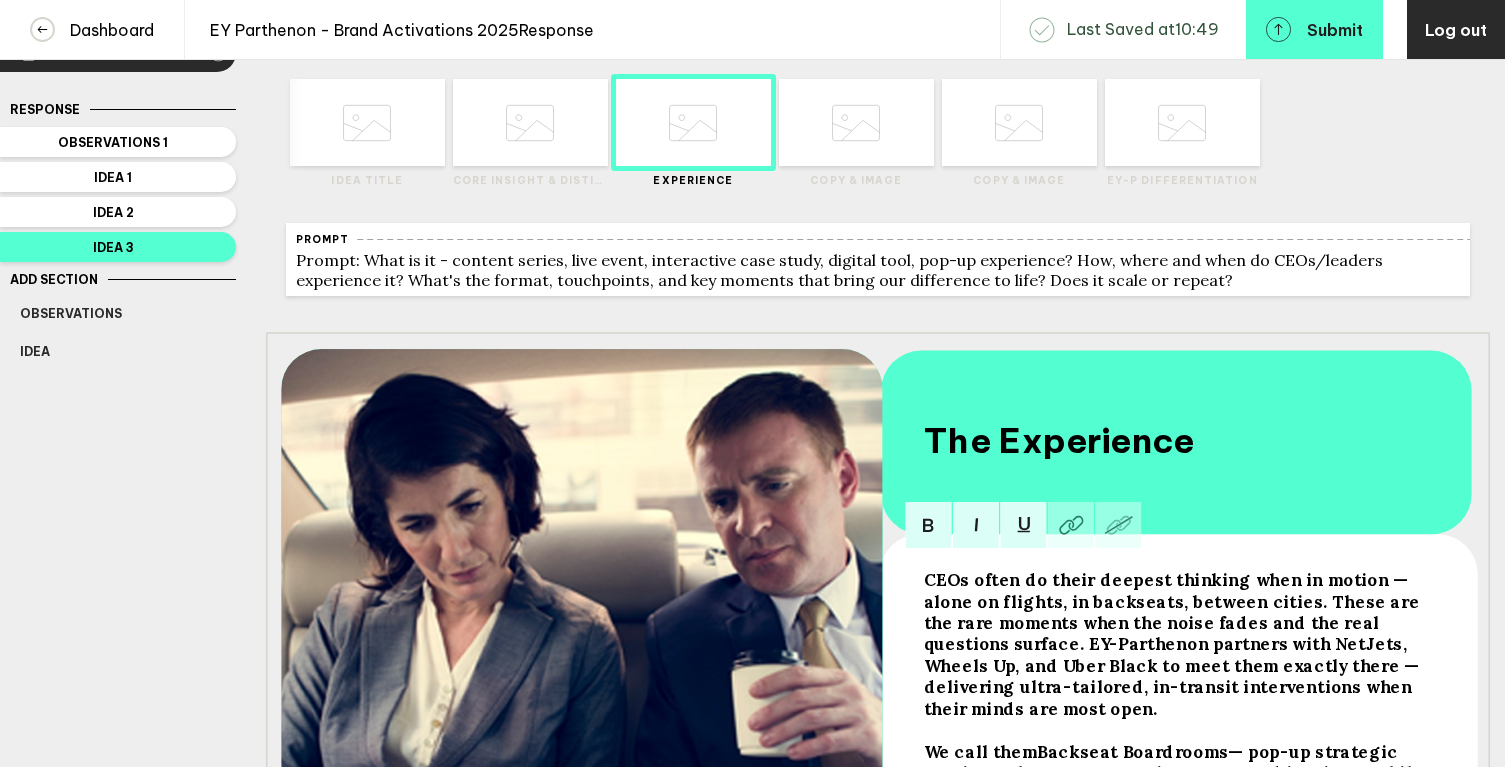 scroll, scrollTop: 55, scrollLeft: 0, axis: vertical 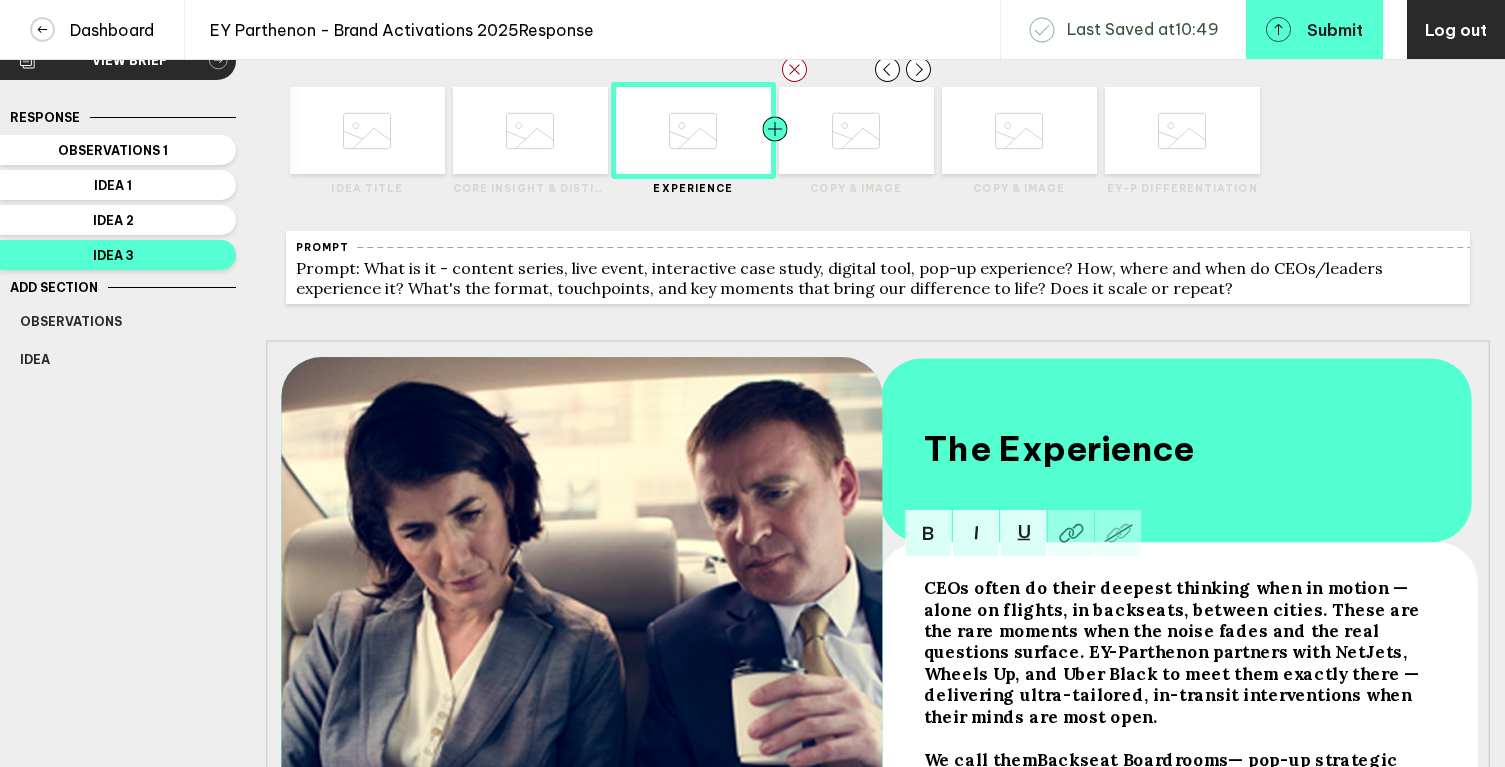 click at bounding box center (325, 130) 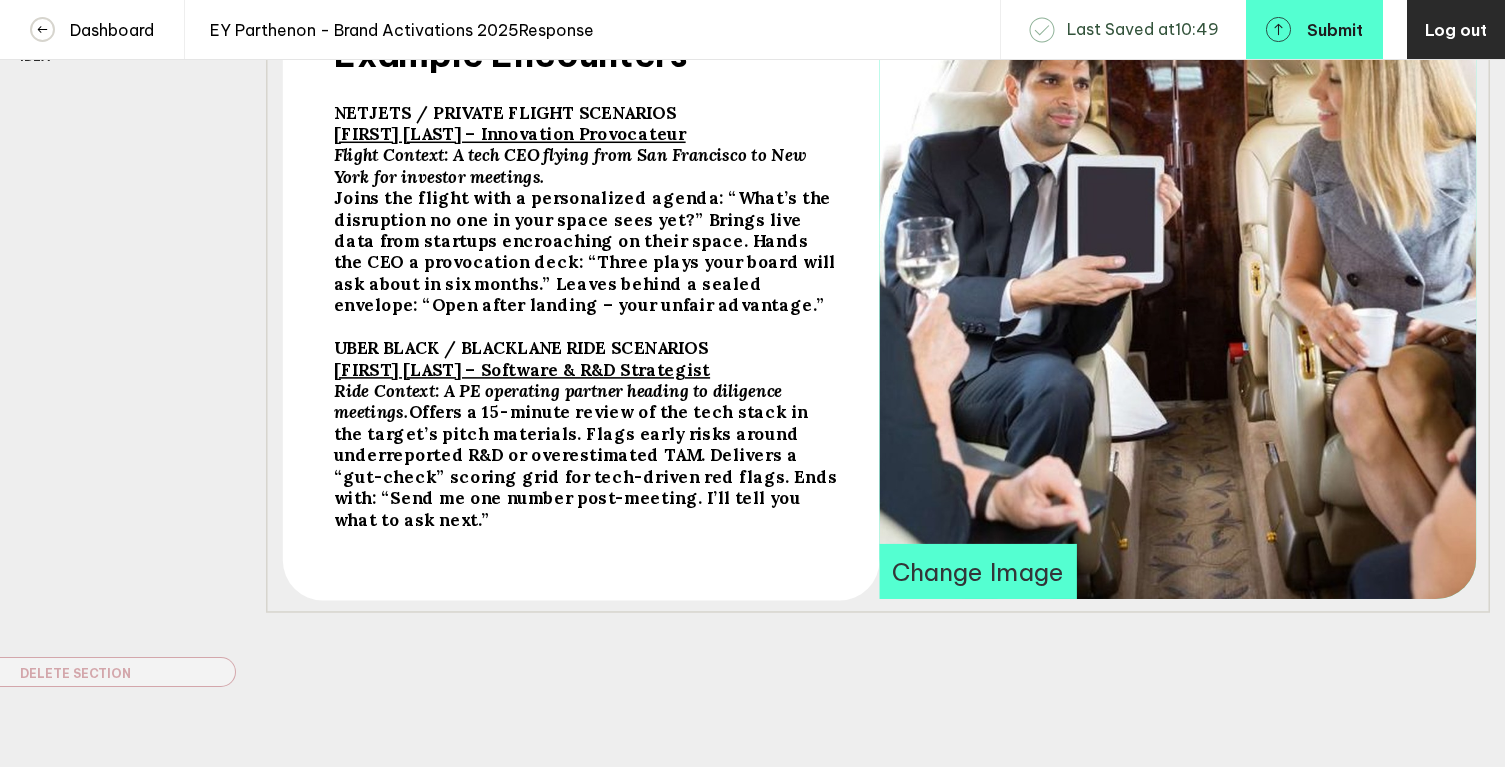 scroll, scrollTop: 365, scrollLeft: 0, axis: vertical 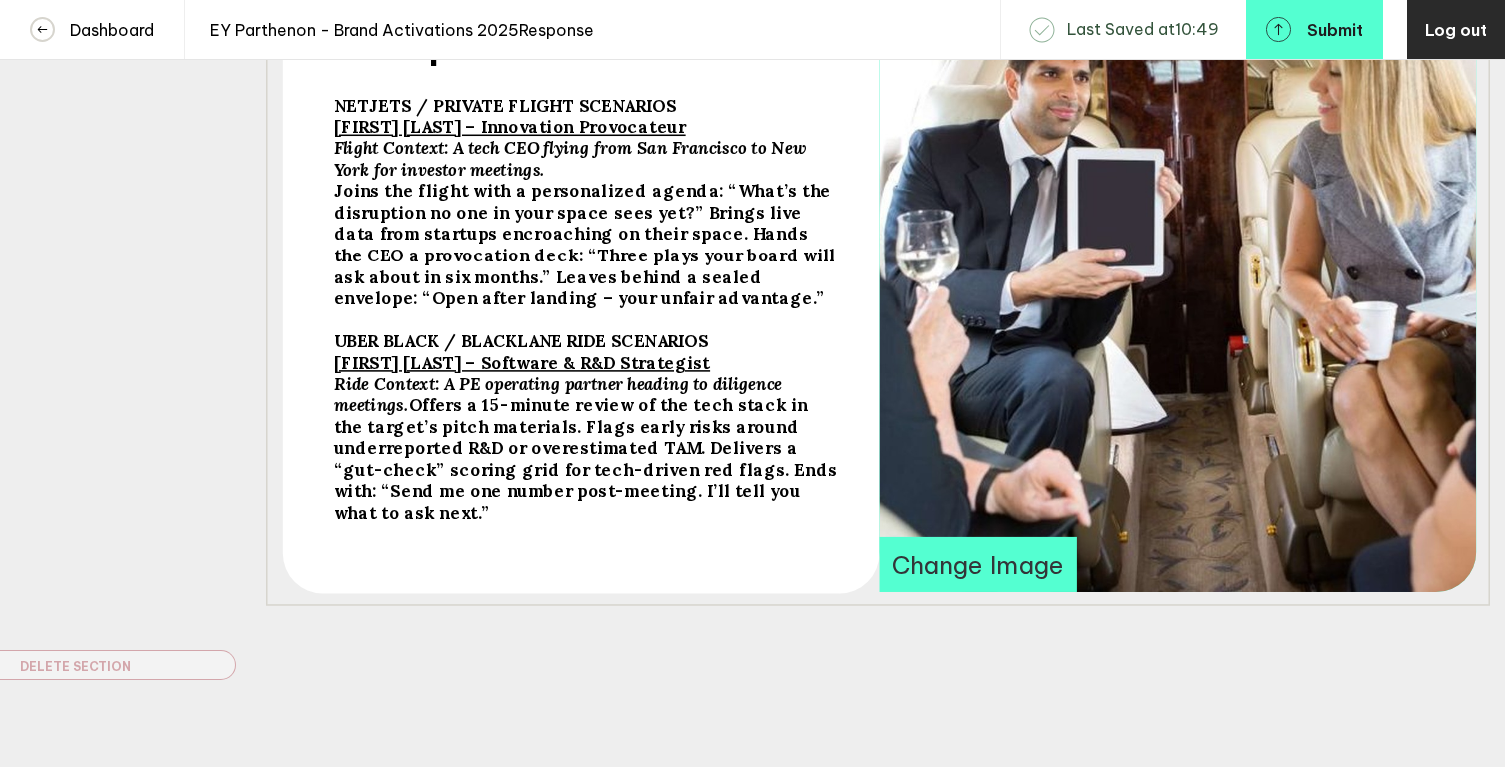 click on "Ride Context : A PE operating partner heading to diligence meetings.
Offers a 15-minute review of the tech stack in the target’s pitch materials. Flags early risks around underreported R&D or overestimated TAM. Delivers a “gut-check” scoring grid for tech-driven red flags. Ends with: “Send me one number post-meeting. I’ll tell you what to ask next.”" at bounding box center [587, 26] 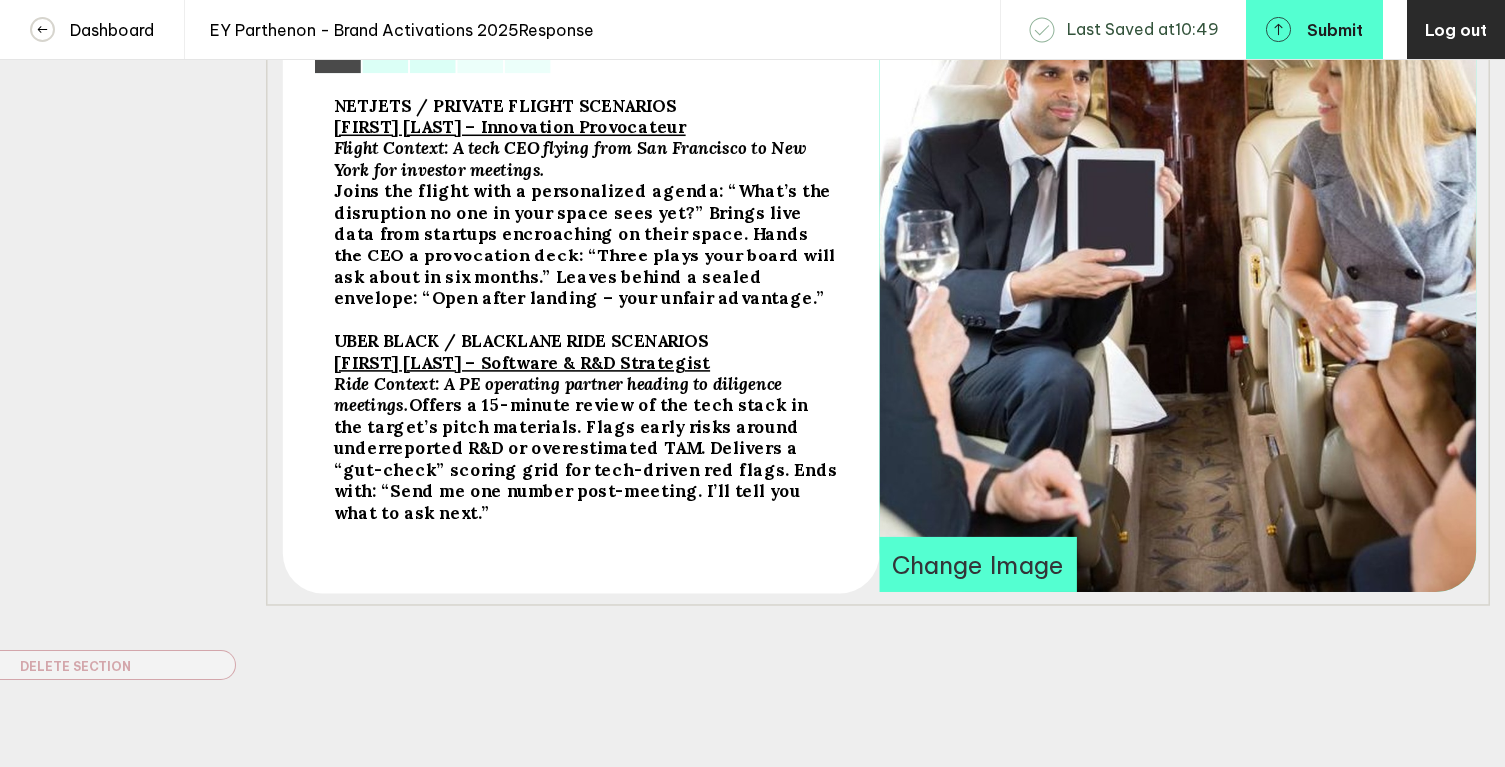 click on "Ride Context : A PE operating partner heading to diligence meetings.
Offers a 15-minute review of the tech stack in the target’s pitch materials. Flags early risks around underreported R&D or overestimated TAM. Delivers a “gut-check” scoring grid for tech-driven red flags. Ends with: “Send me one number post-meeting. I’ll tell you what to ask next.”" at bounding box center [587, 105] 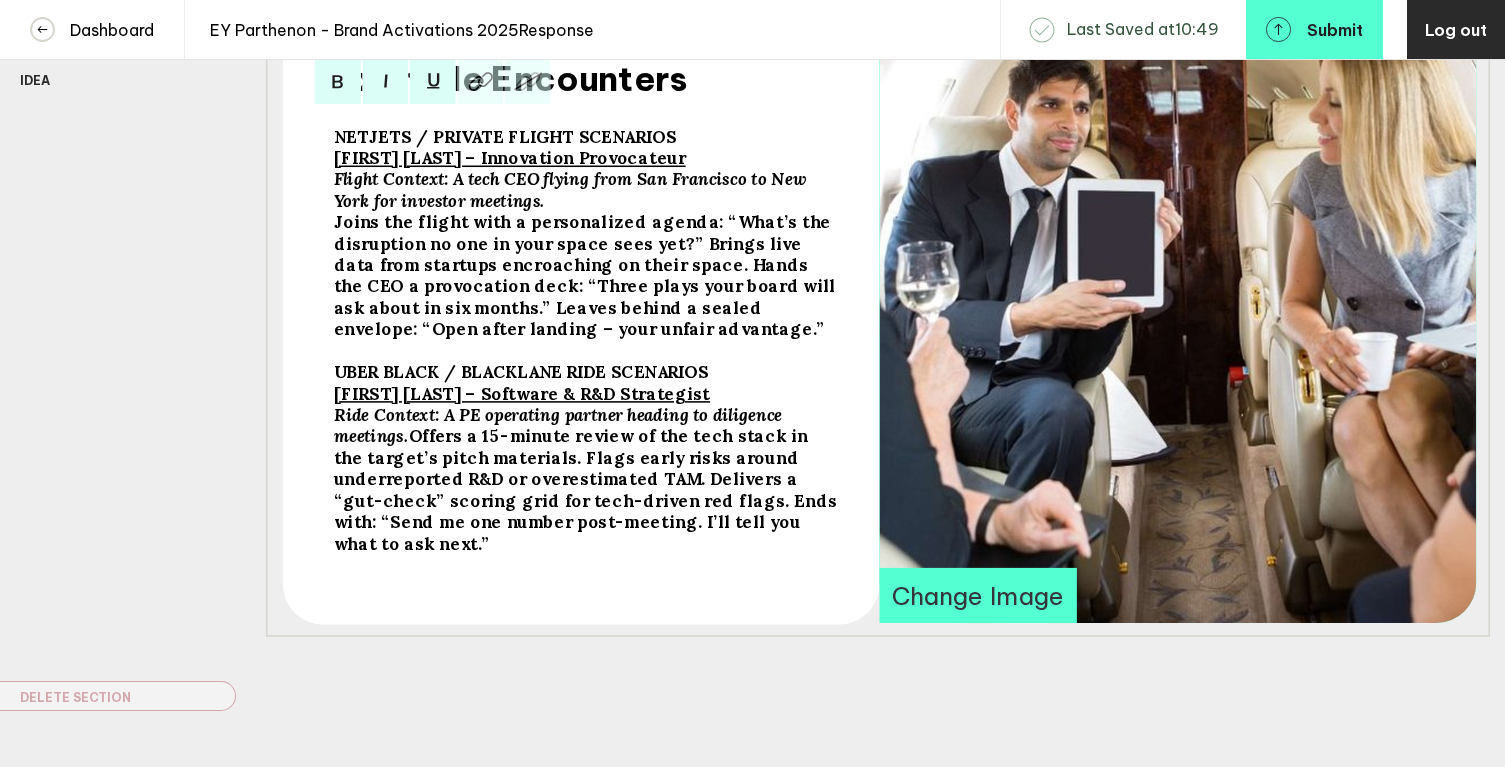 scroll, scrollTop: 340, scrollLeft: 0, axis: vertical 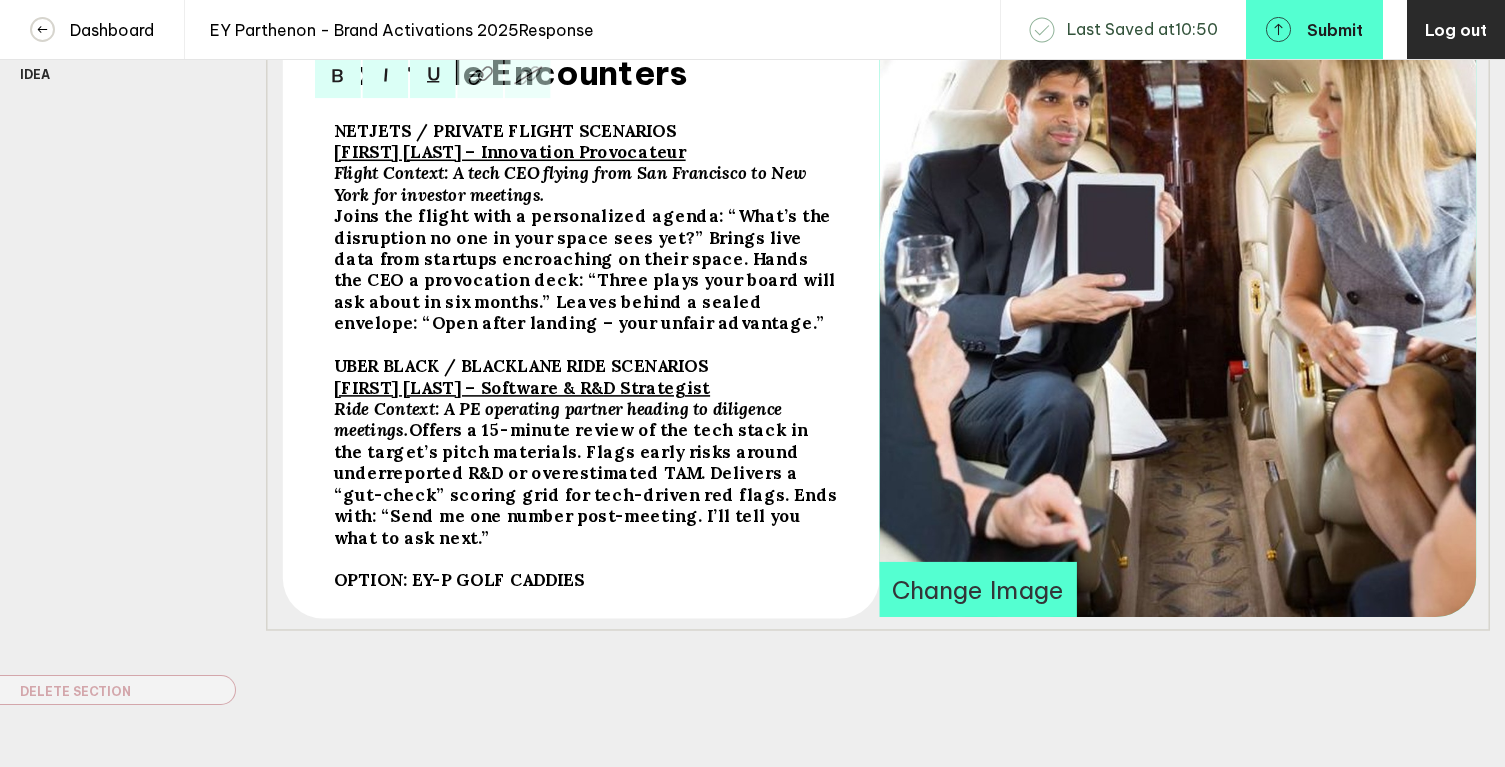 click on "OPTION: EY-P GOLF CADDIES" at bounding box center (505, 130) 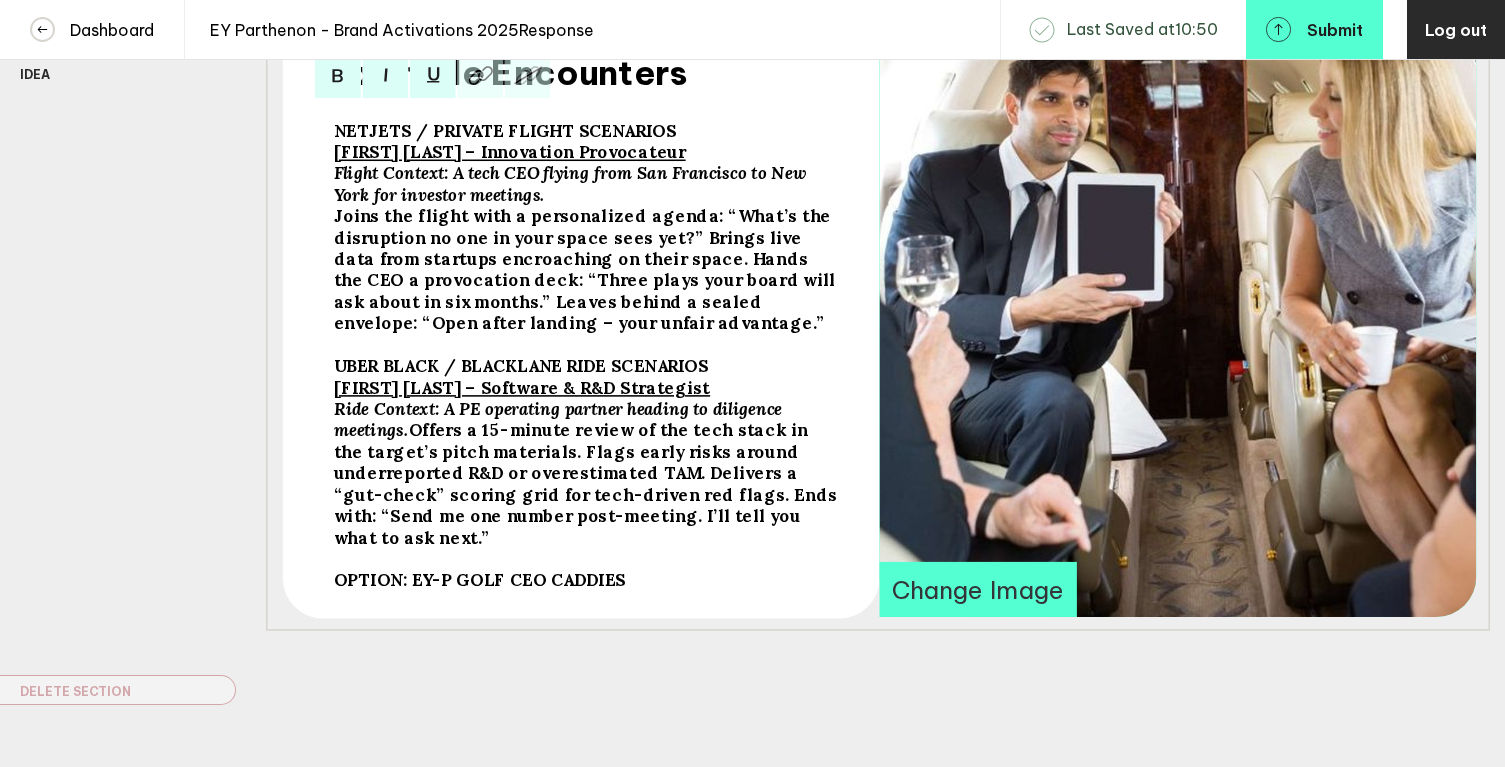 click on "OPTION: EY-P GOLF CEO CADDIES" at bounding box center [505, 130] 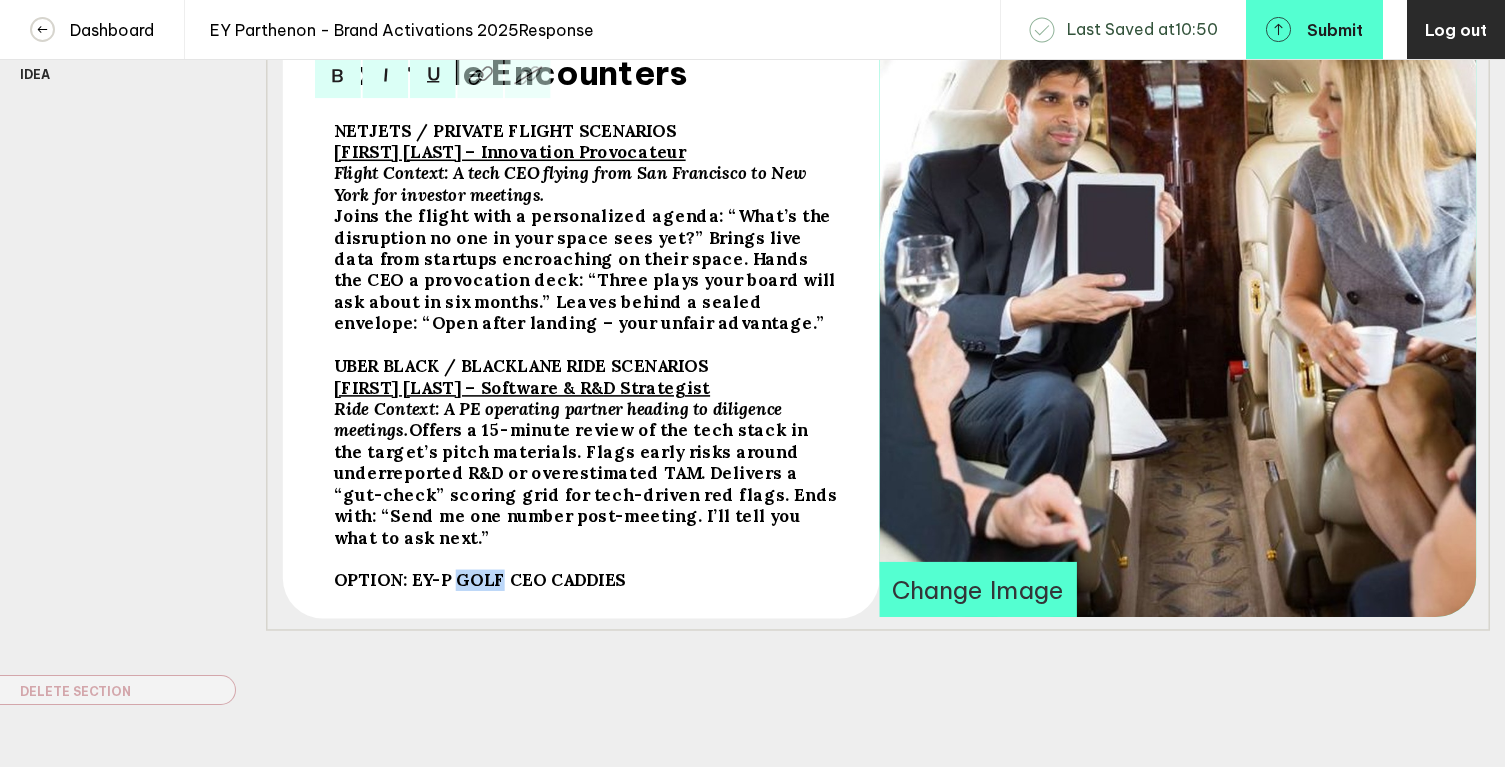 click on "OPTION: EY-P GOLF CEO CADDIES" at bounding box center [505, 130] 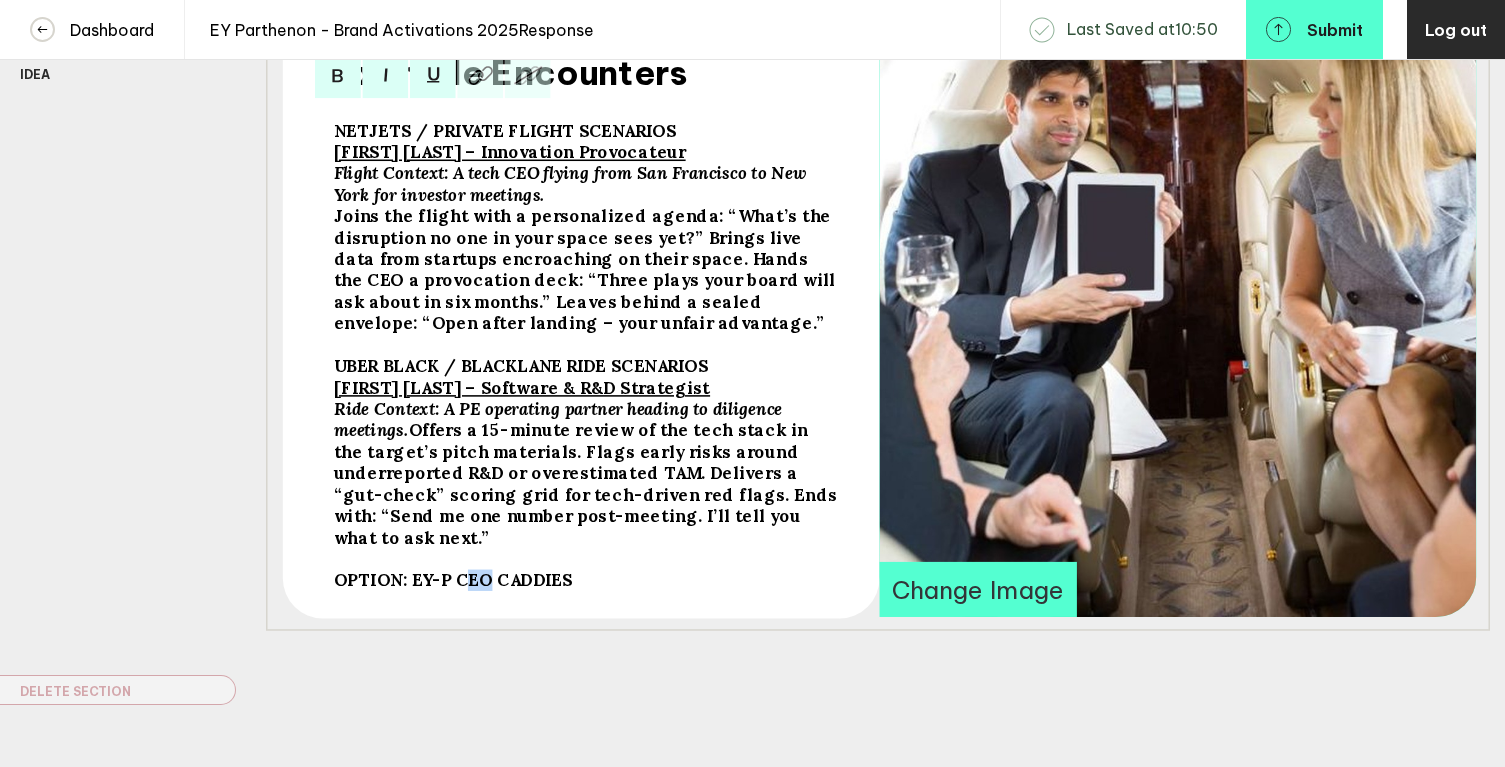 drag, startPoint x: 487, startPoint y: 594, endPoint x: 463, endPoint y: 591, distance: 24.186773 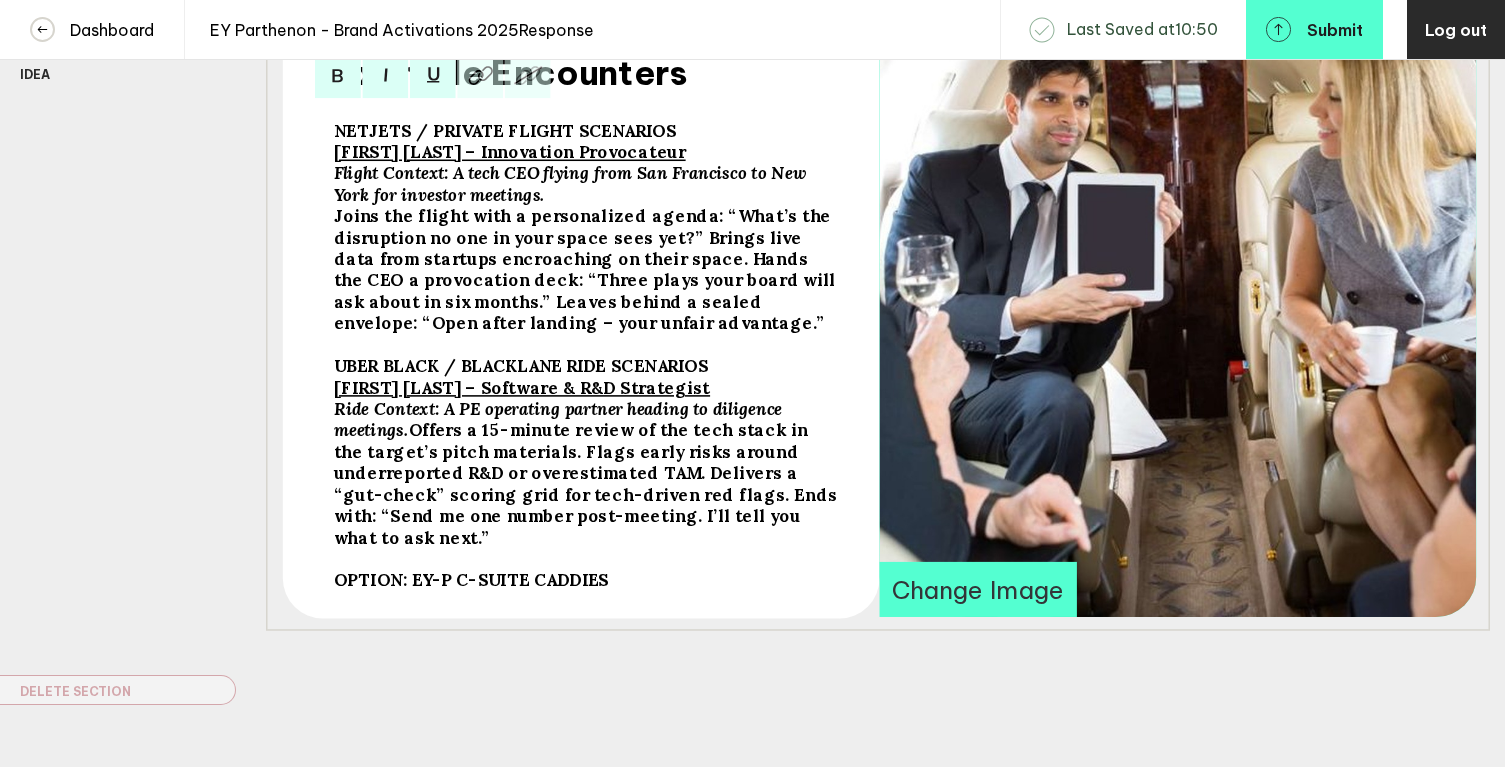 click on "OPTION: EY-P C-SUITE CADDIES" at bounding box center (505, 130) 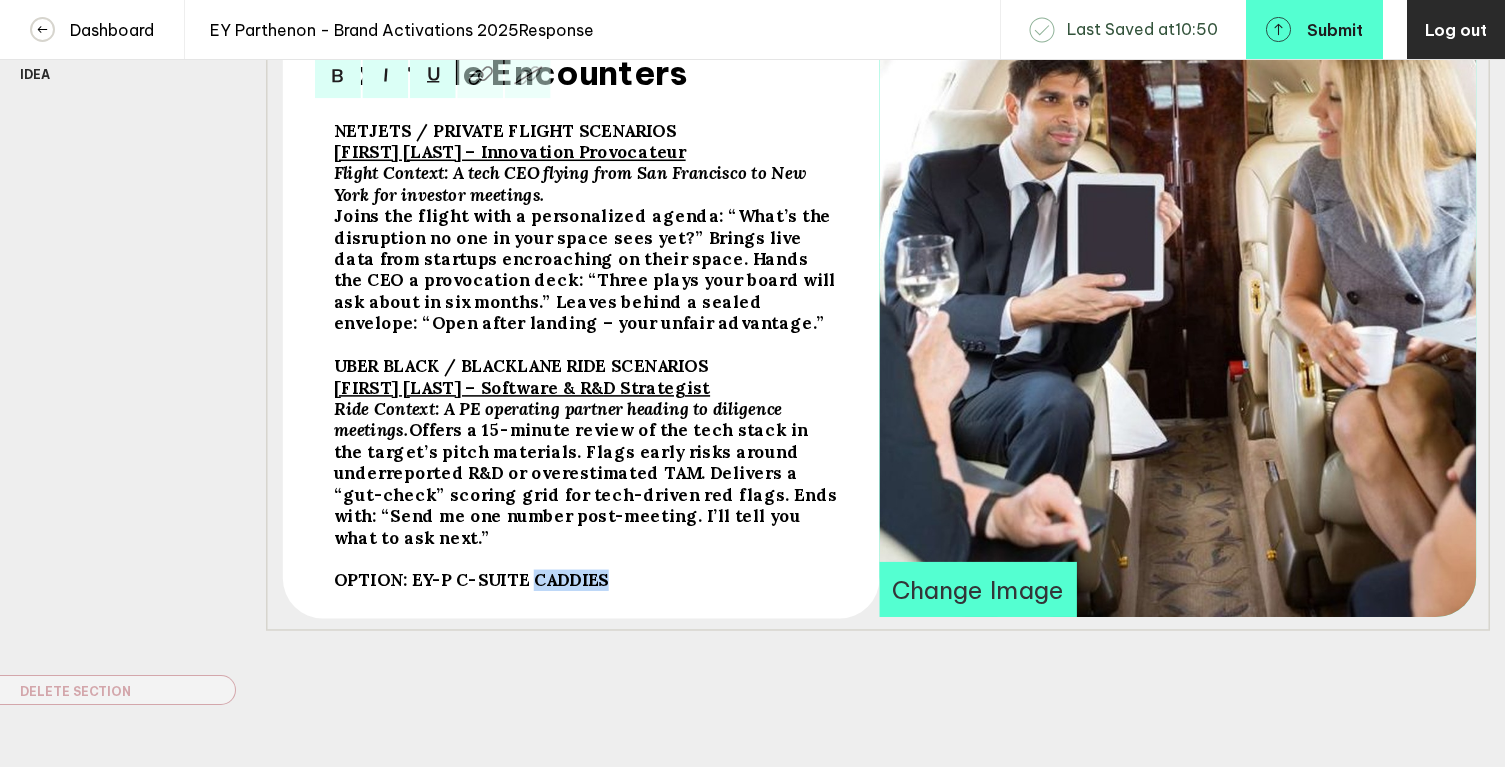 click on "OPTION: EY-P C-SUITE CADDIES" at bounding box center [505, 130] 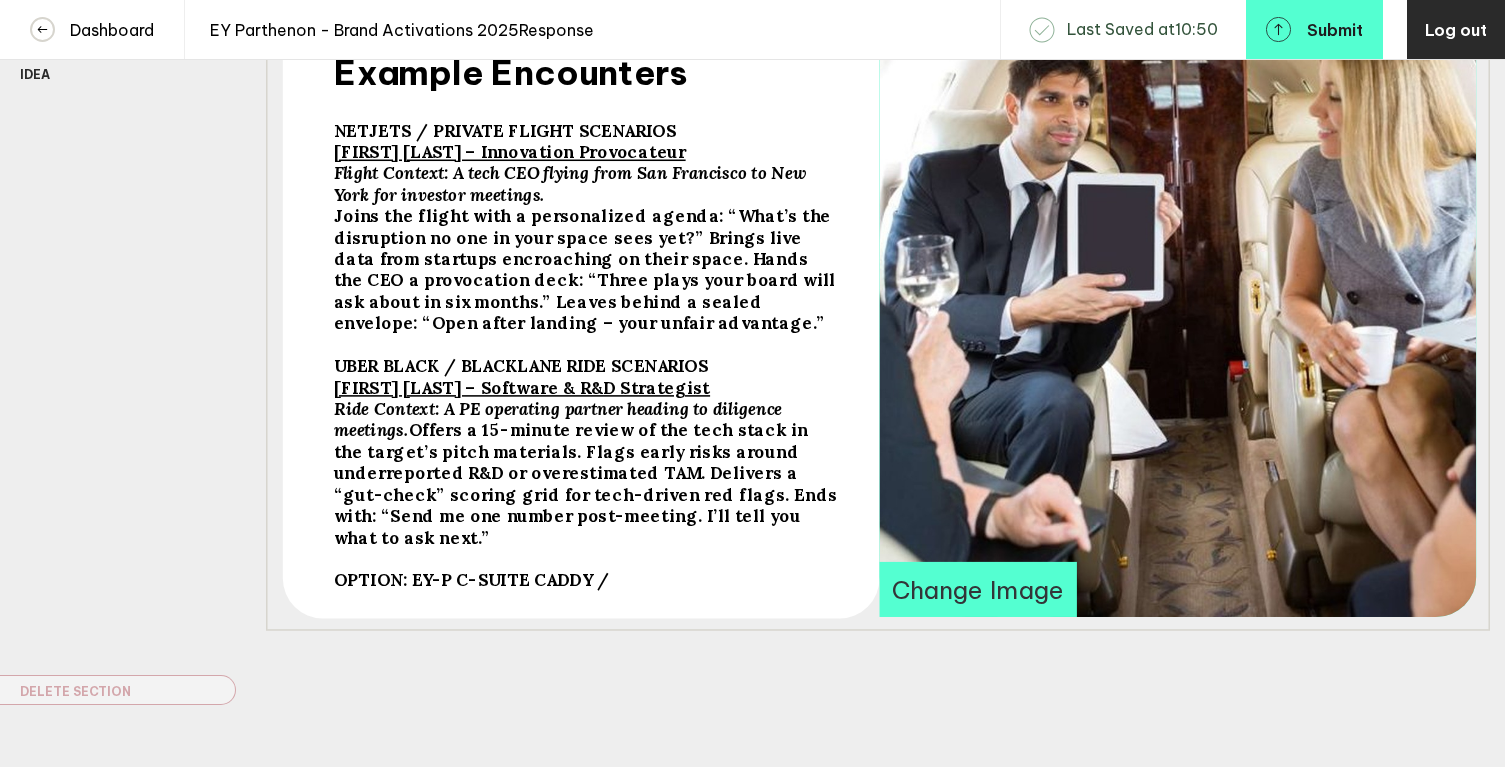 click on "OPTION: EY-P C-SUITE CADDY /" at bounding box center (521, 51) 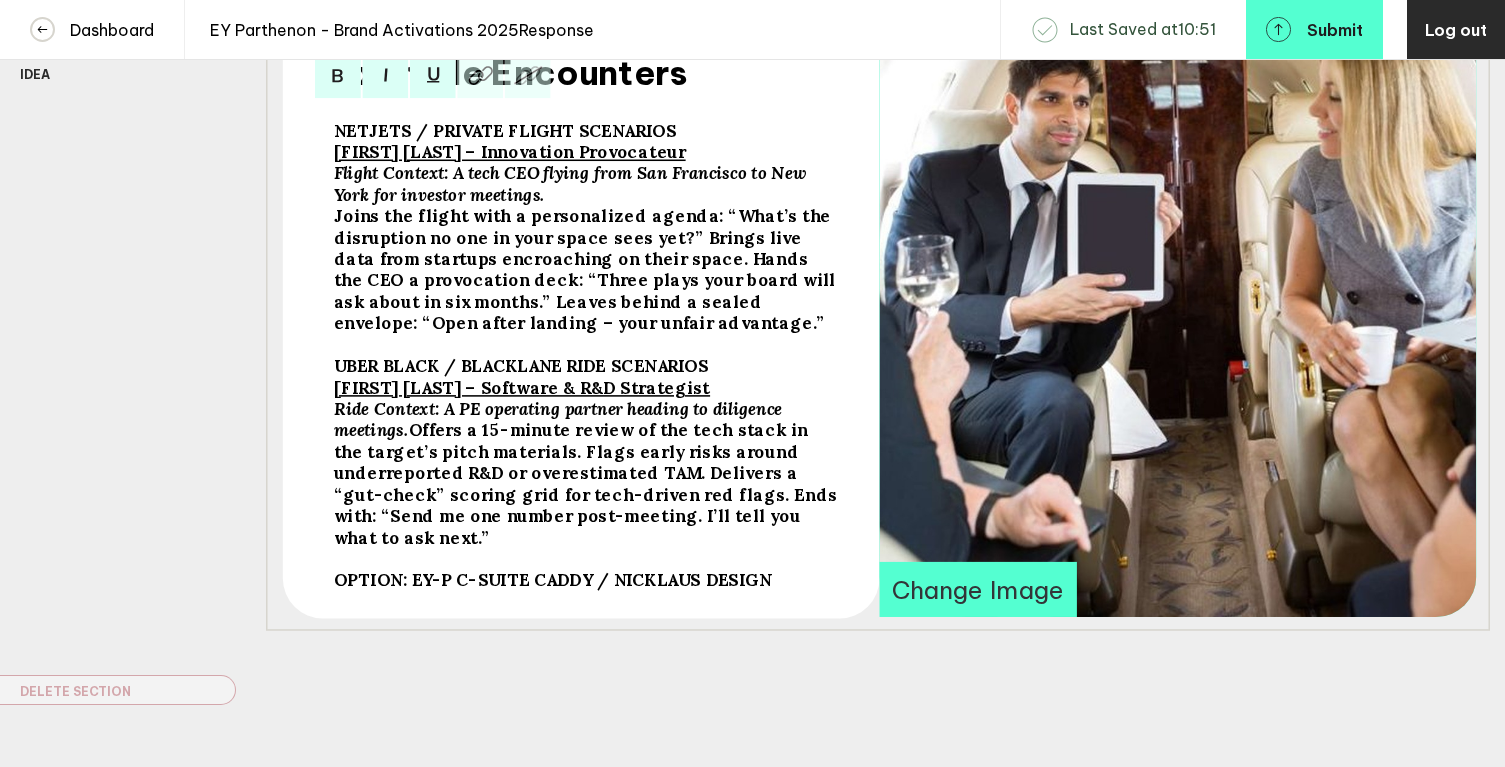 click on "OPTION: EY-P C-SUITE CADDY / NICKLAUS DESIGN" at bounding box center [505, 130] 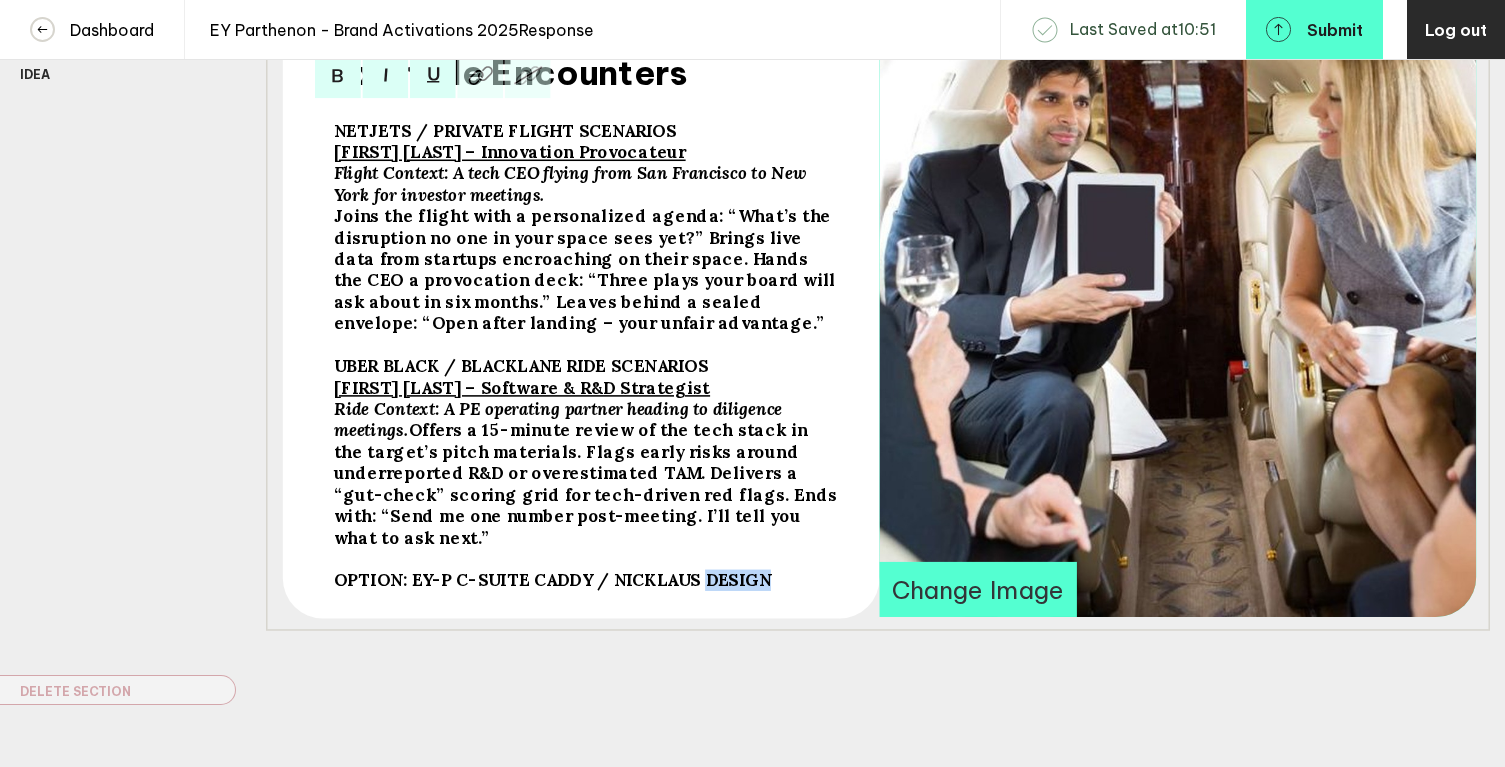 click on "OPTION: EY-P C-SUITE CADDY / NICKLAUS DESIGN" at bounding box center (505, 130) 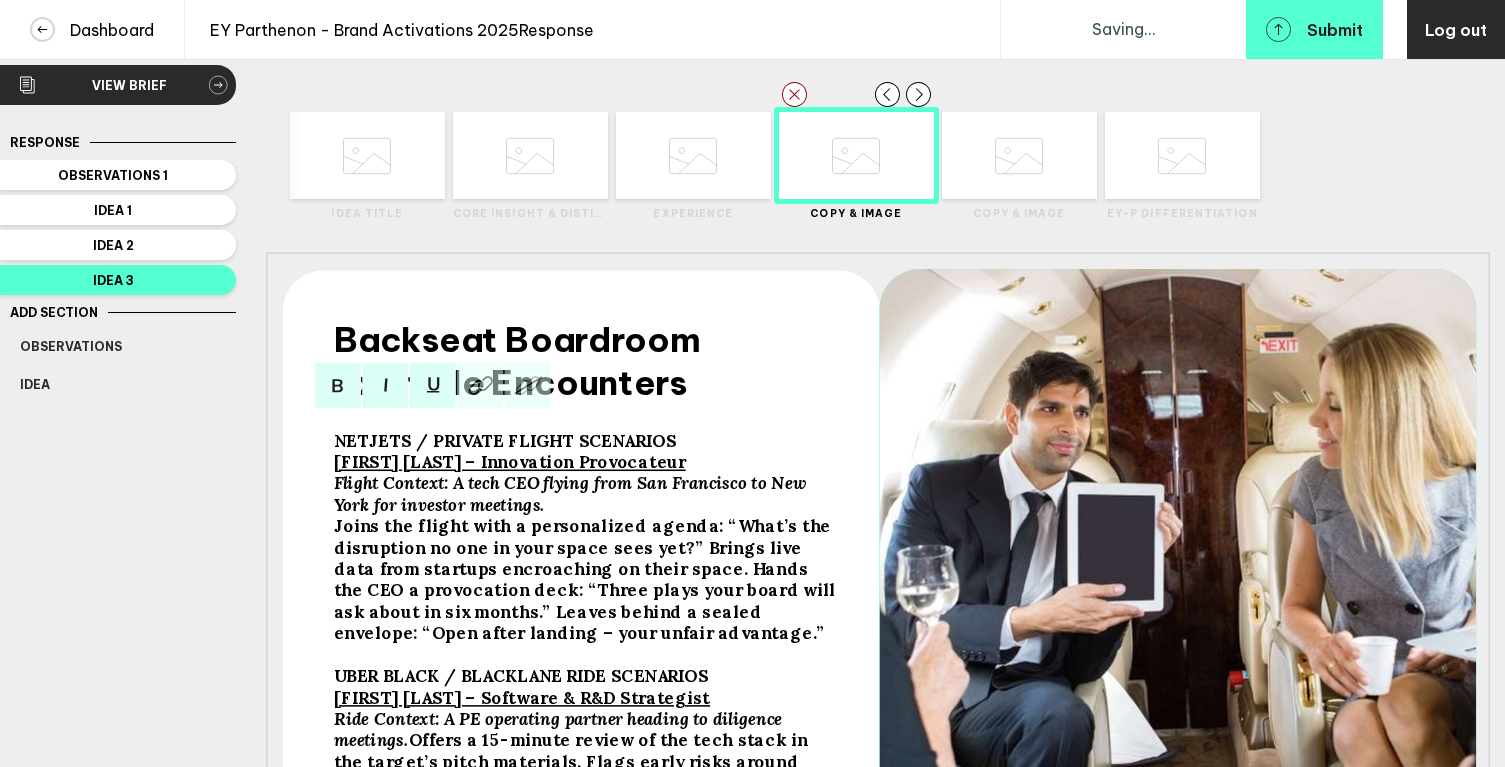 scroll, scrollTop: 0, scrollLeft: 0, axis: both 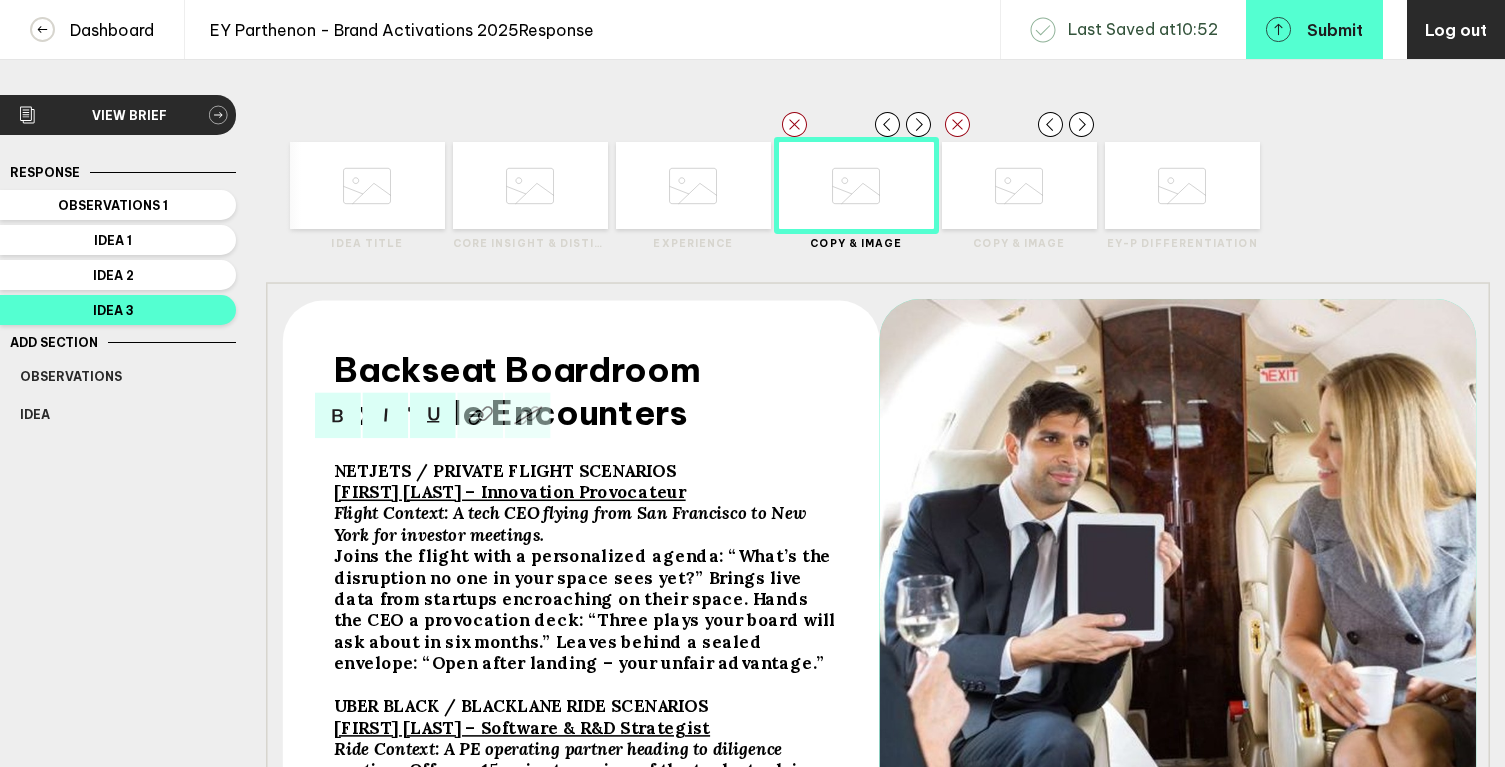 click at bounding box center [367, 186] 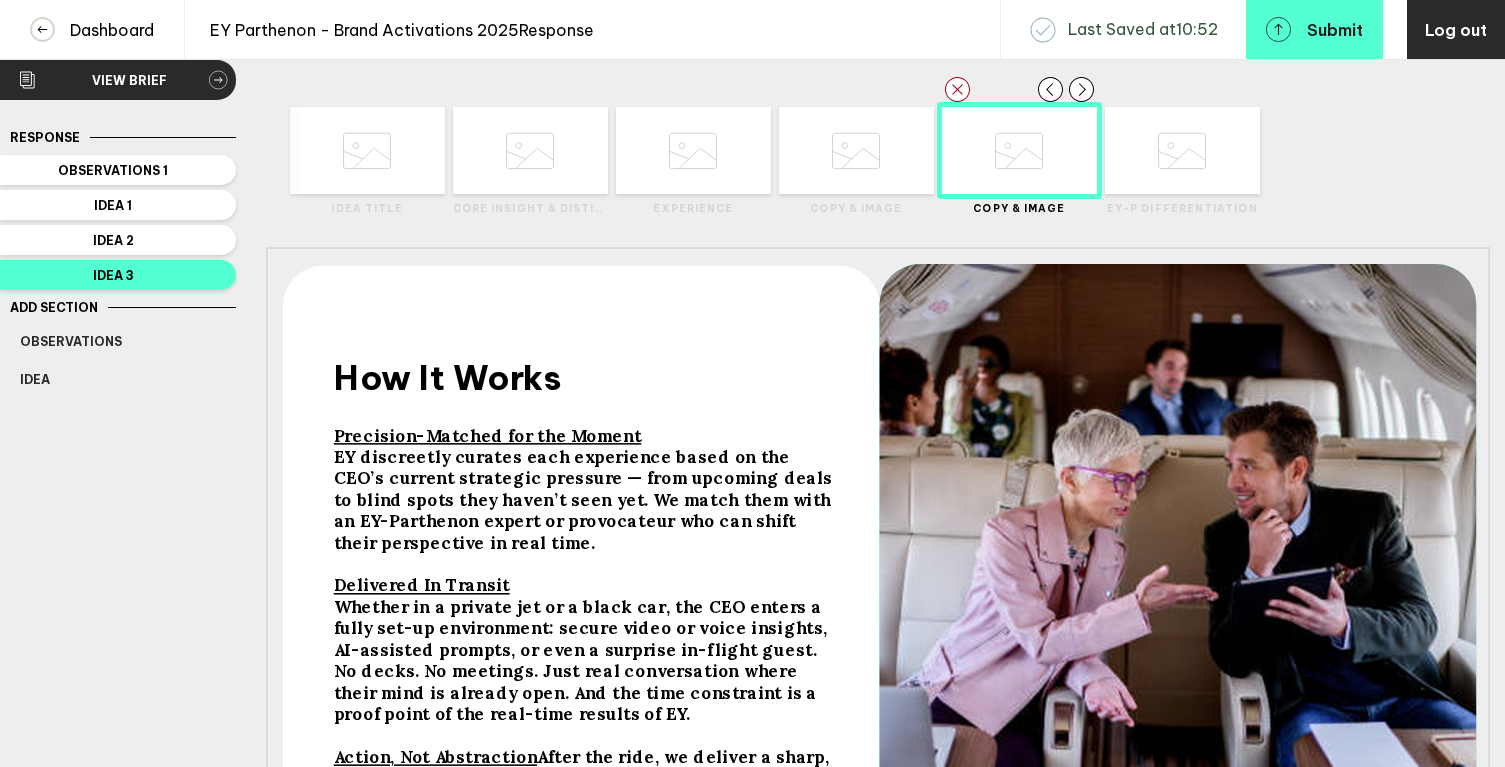 scroll, scrollTop: 8, scrollLeft: 0, axis: vertical 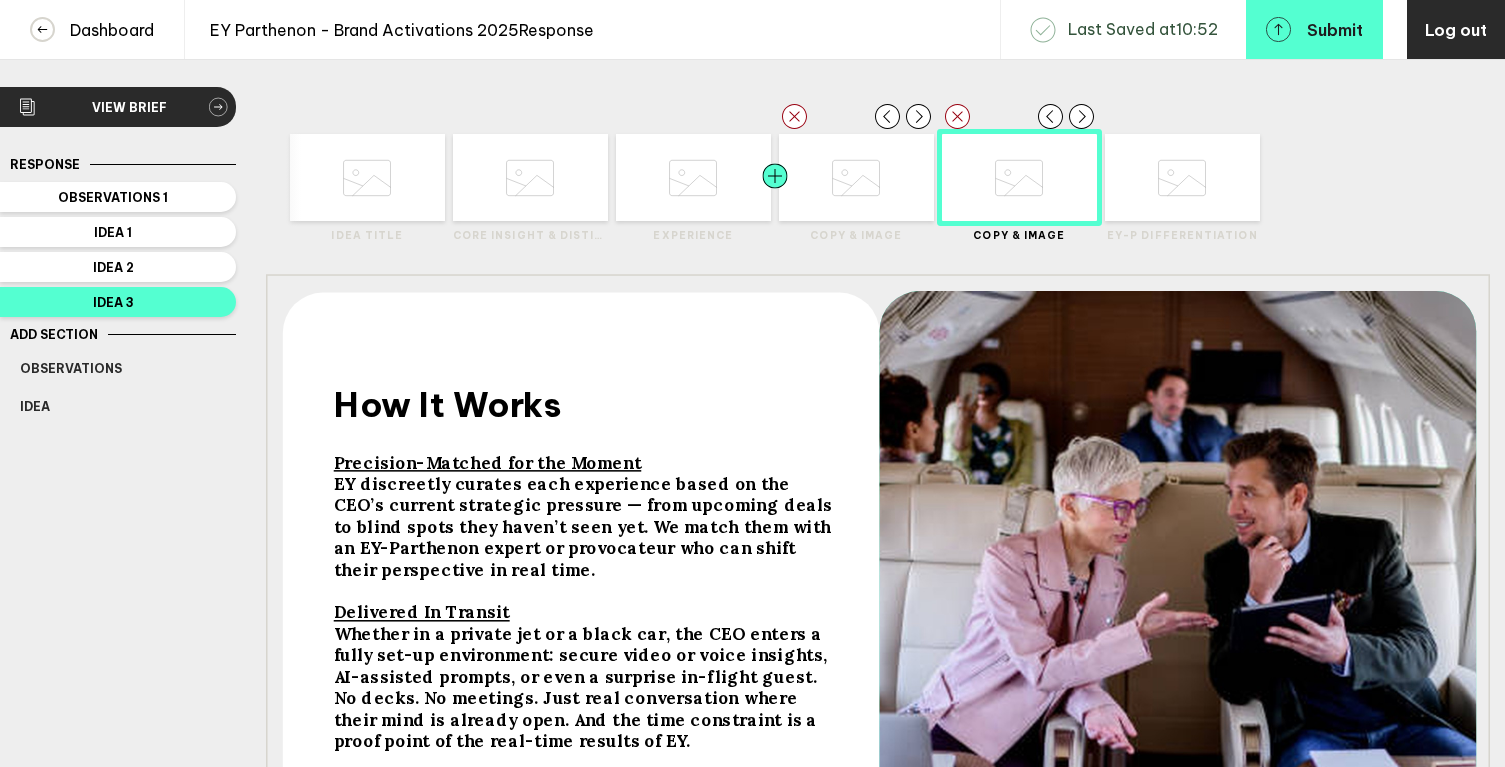 click at bounding box center [325, 177] 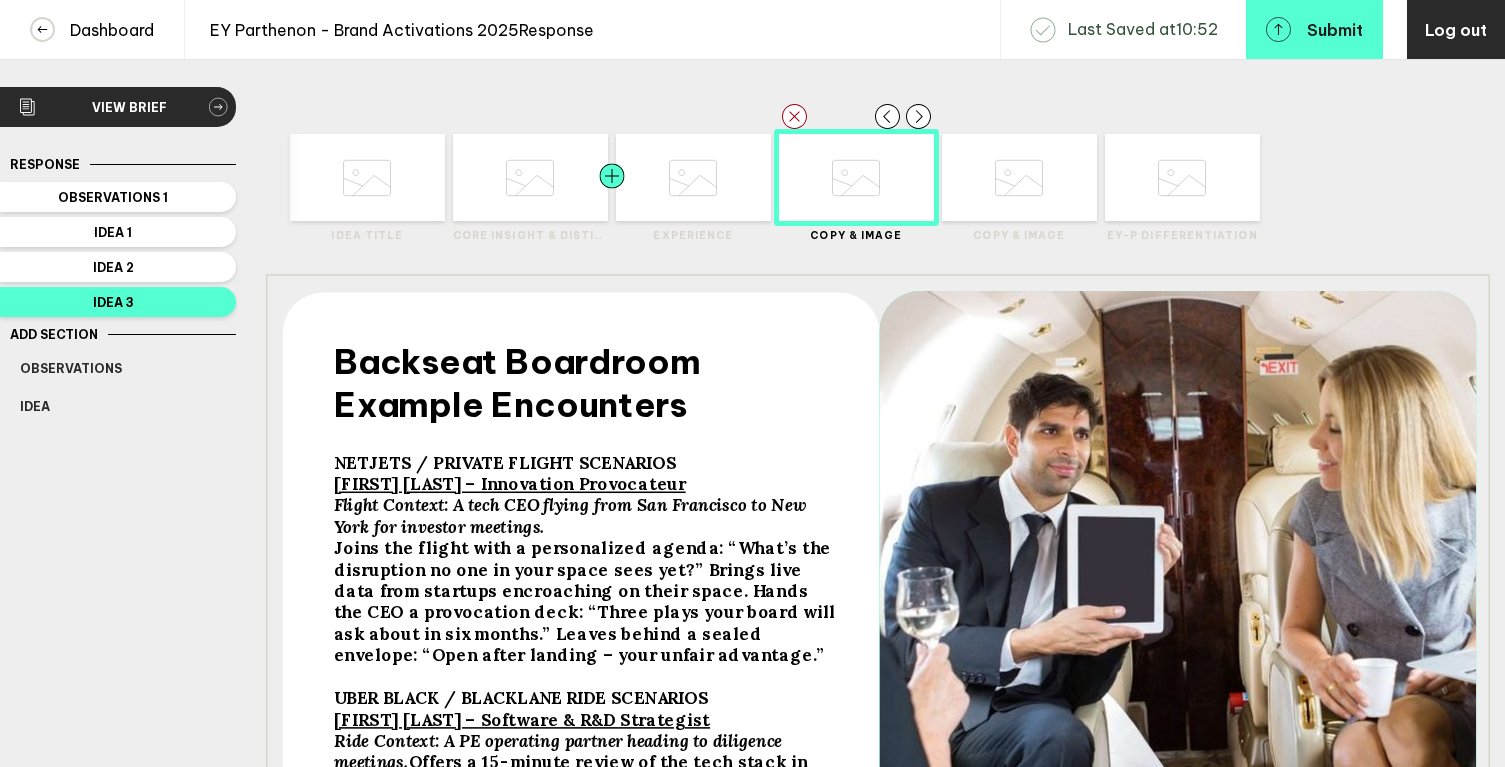 click at bounding box center (325, 177) 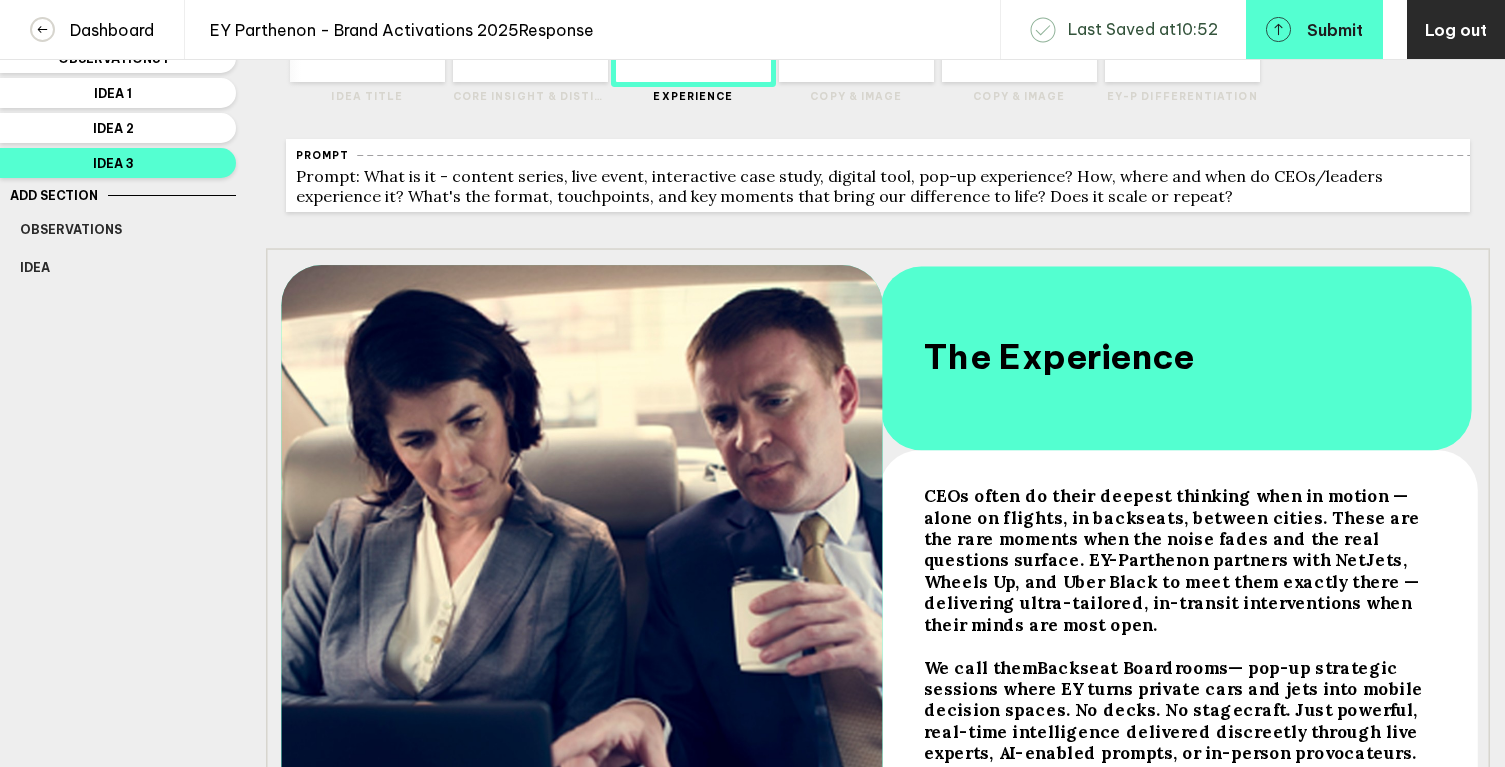 scroll, scrollTop: 206, scrollLeft: 0, axis: vertical 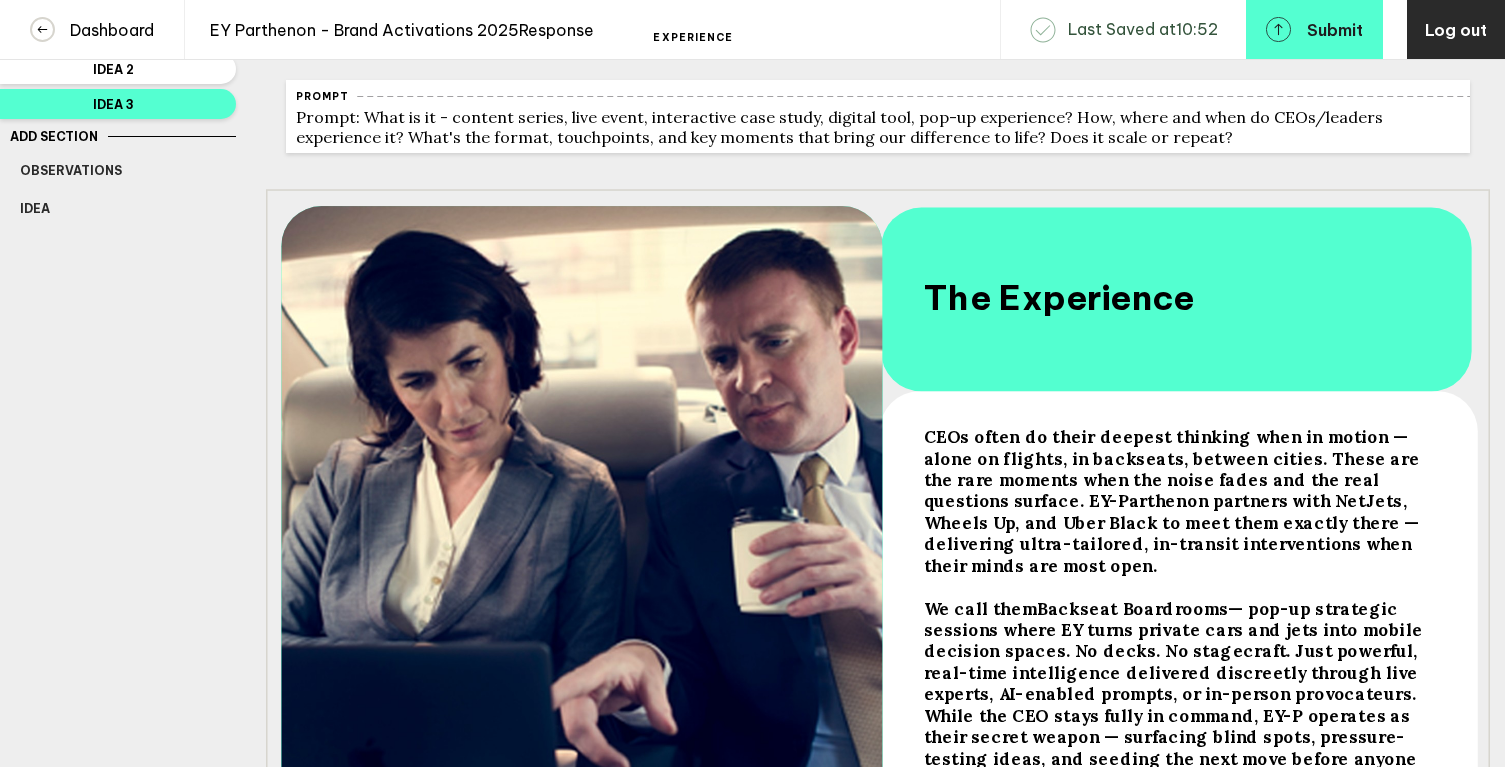 click on "CEOs often do their deepest thinking when in motion — alone on flights, in backseats, between cities. These are the rare moments when the noise fades and the real questions surface. EY-Parthenon partners with NetJets, Wheels Up, and Uber Black to meet them exactly there — delivering ultra-tailored, in-transit interventions when their minds are most open." at bounding box center (1173, 501) 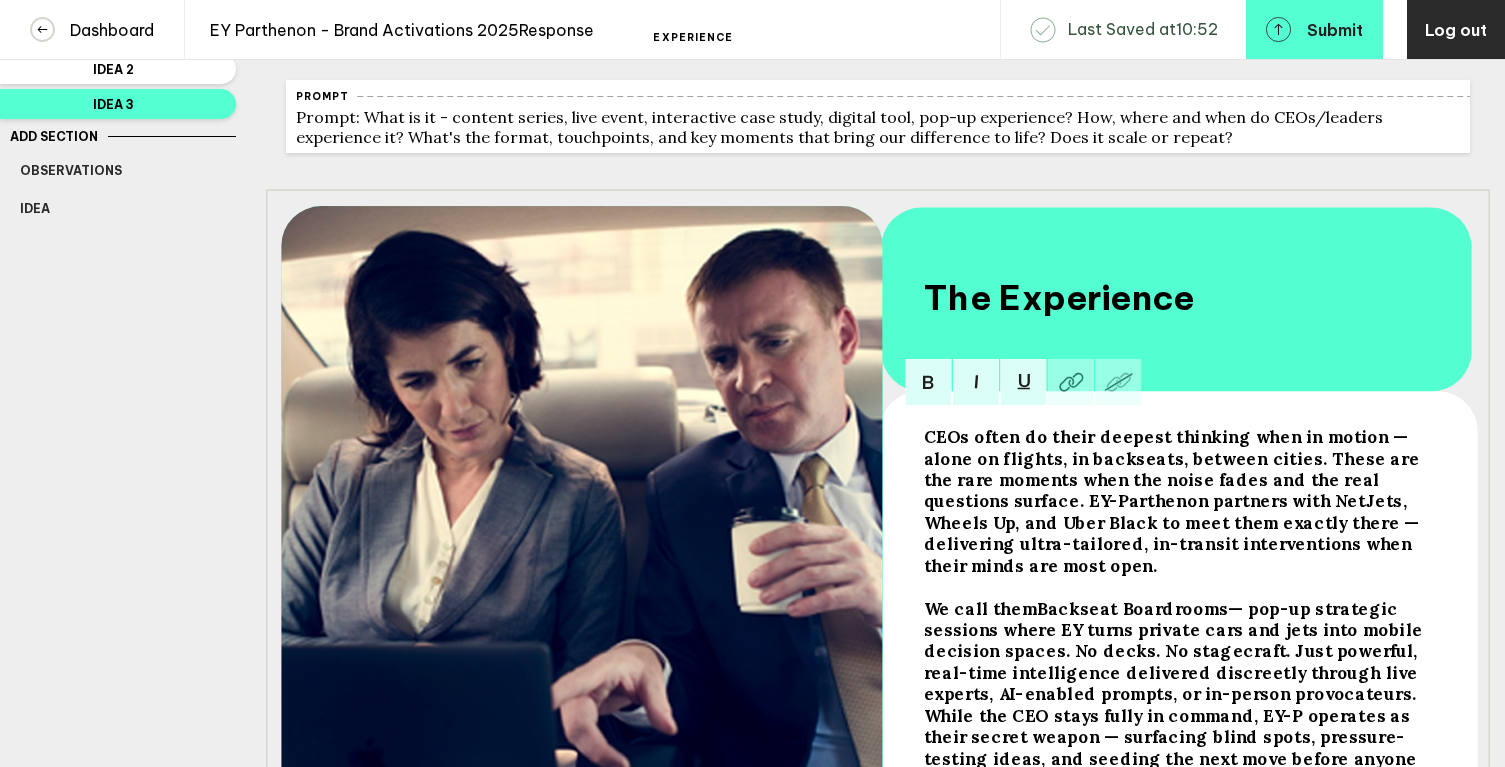 click on "CEOs often do their deepest thinking when in motion — alone on flights, in backseats, between cities. These are the rare moments when the noise fades and the real questions surface. EY-Parthenon partners with NetJets, Wheels Up, and Uber Black to meet them exactly there — delivering ultra-tailored, in-transit interventions when their minds are most open." at bounding box center [1173, 501] 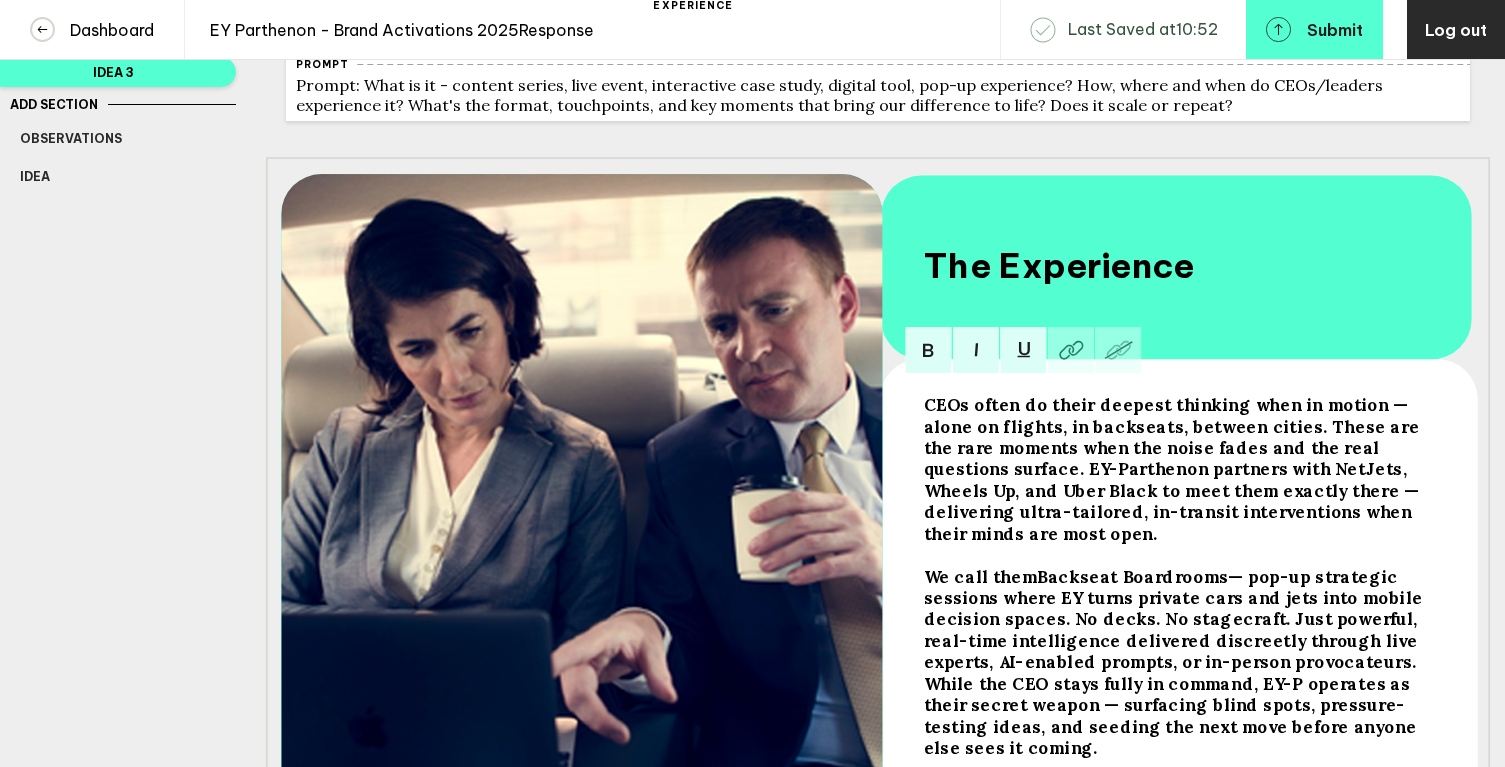 scroll, scrollTop: 253, scrollLeft: 0, axis: vertical 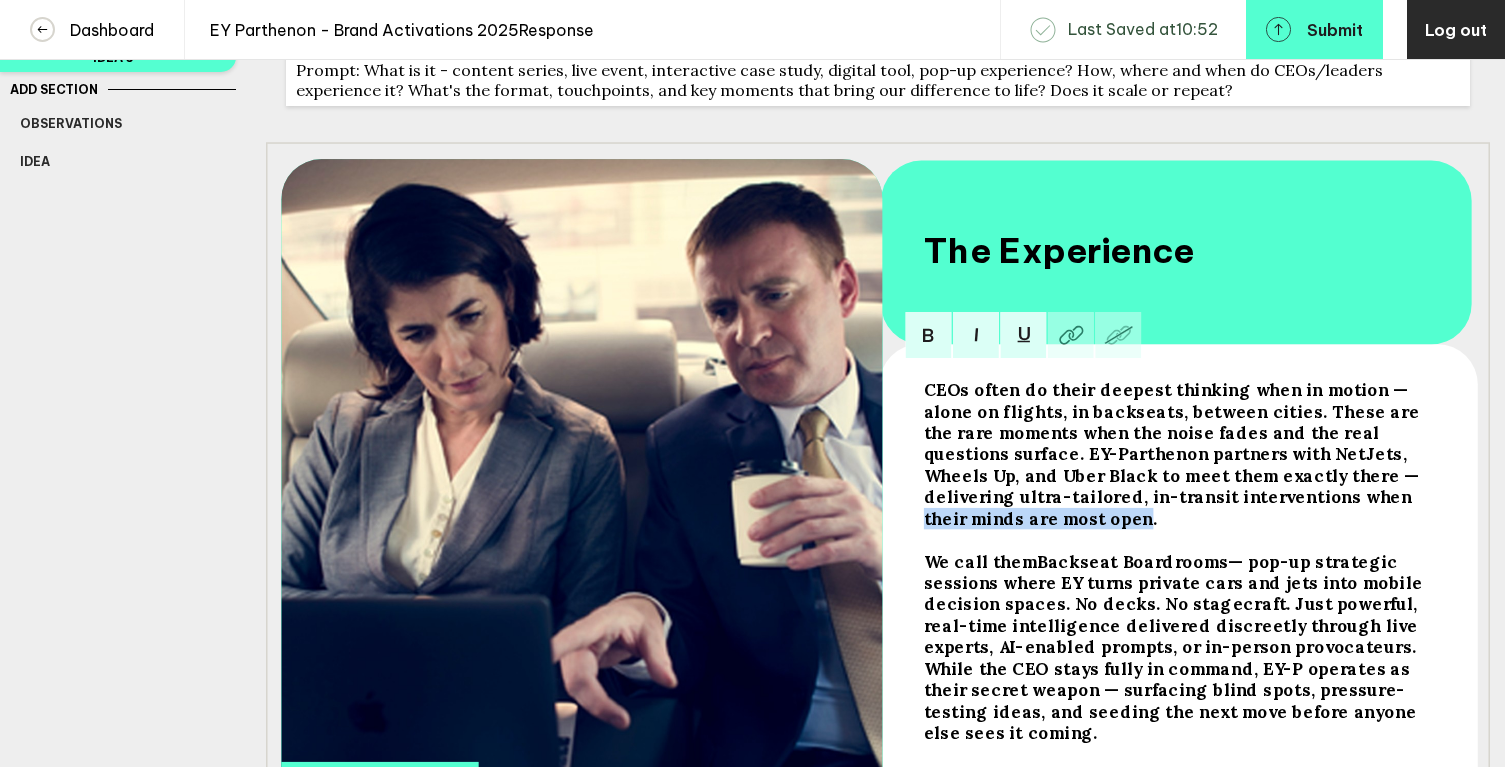 drag, startPoint x: 1173, startPoint y: 505, endPoint x: 1387, endPoint y: 513, distance: 214.14948 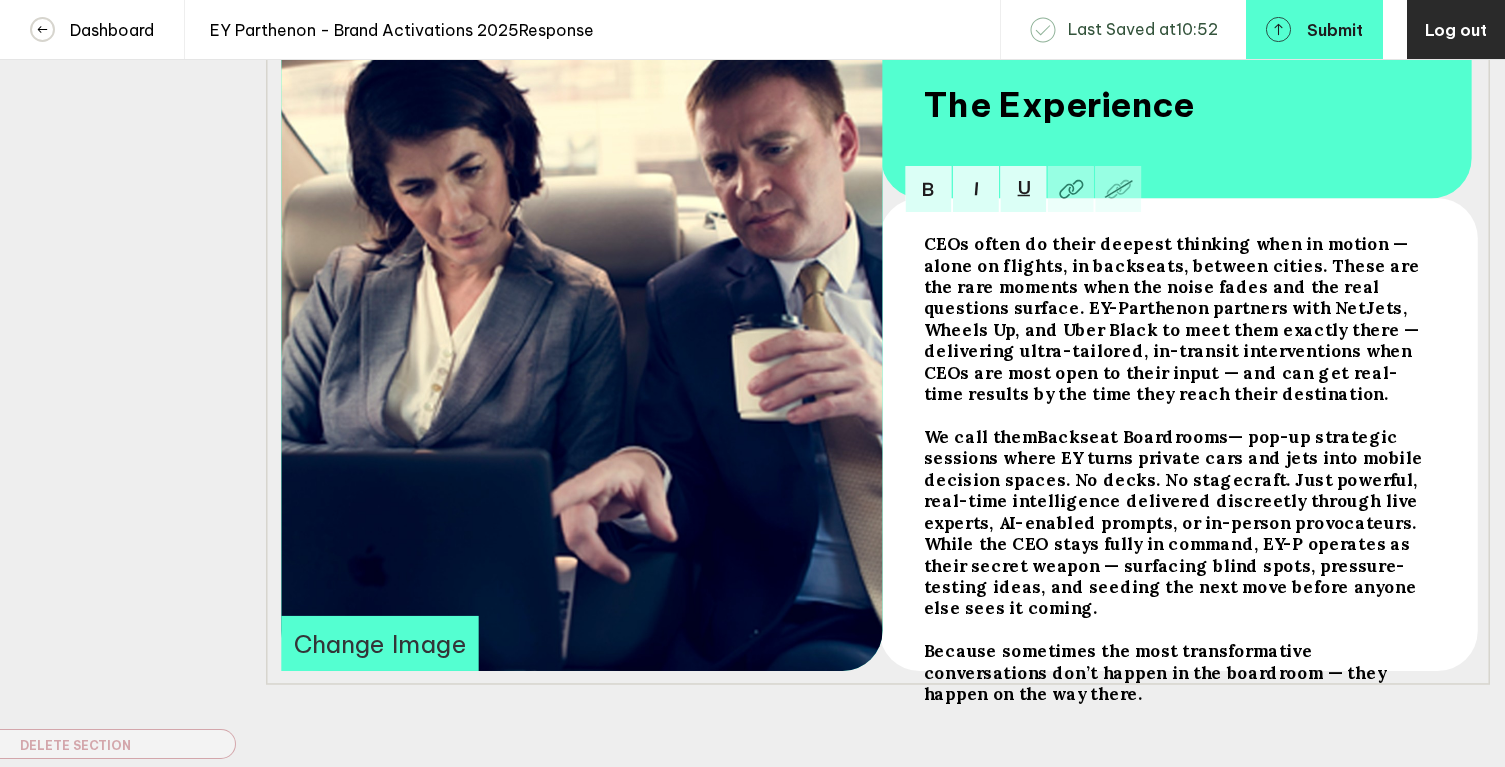 scroll, scrollTop: 398, scrollLeft: 0, axis: vertical 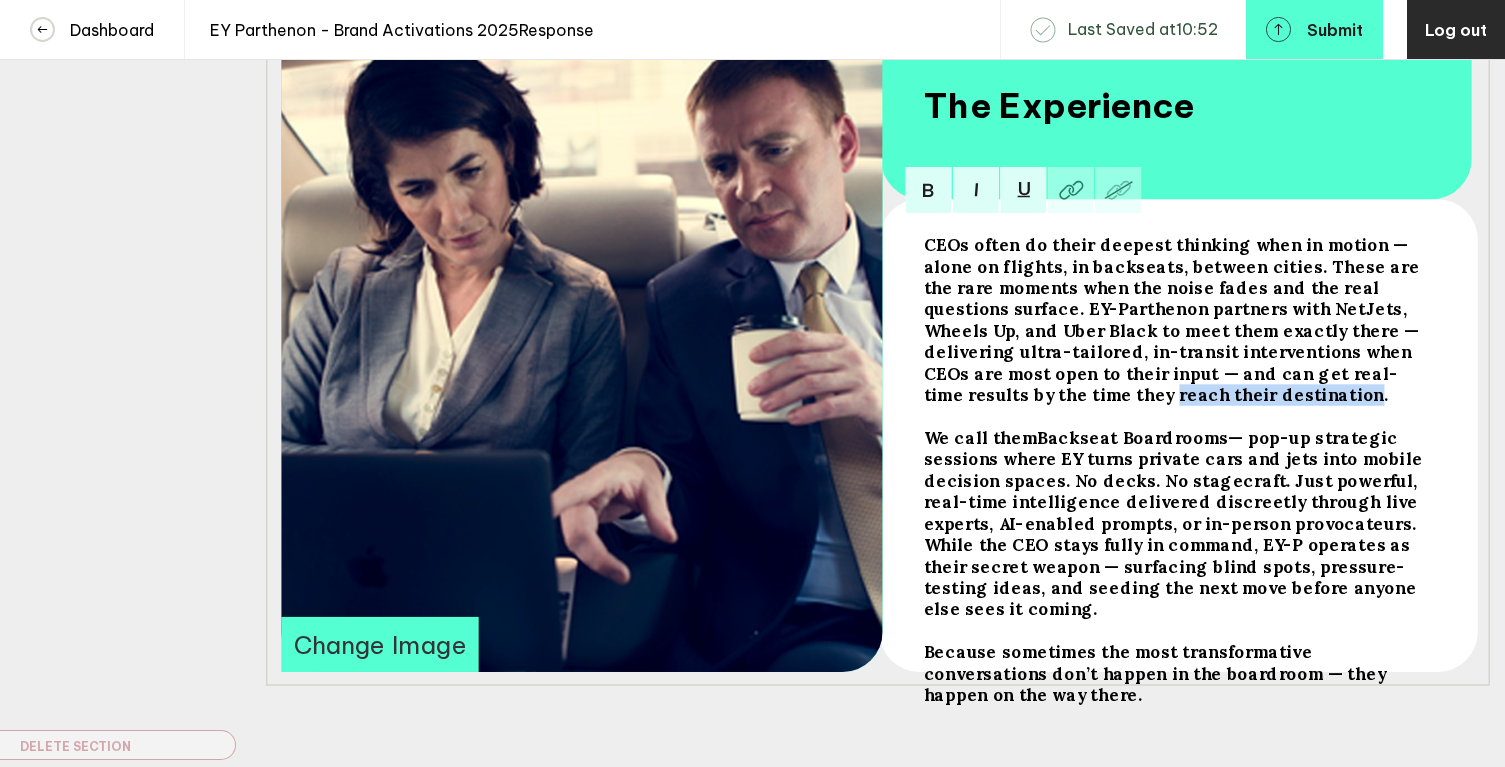 drag, startPoint x: 1369, startPoint y: 387, endPoint x: 1059, endPoint y: 404, distance: 310.4658 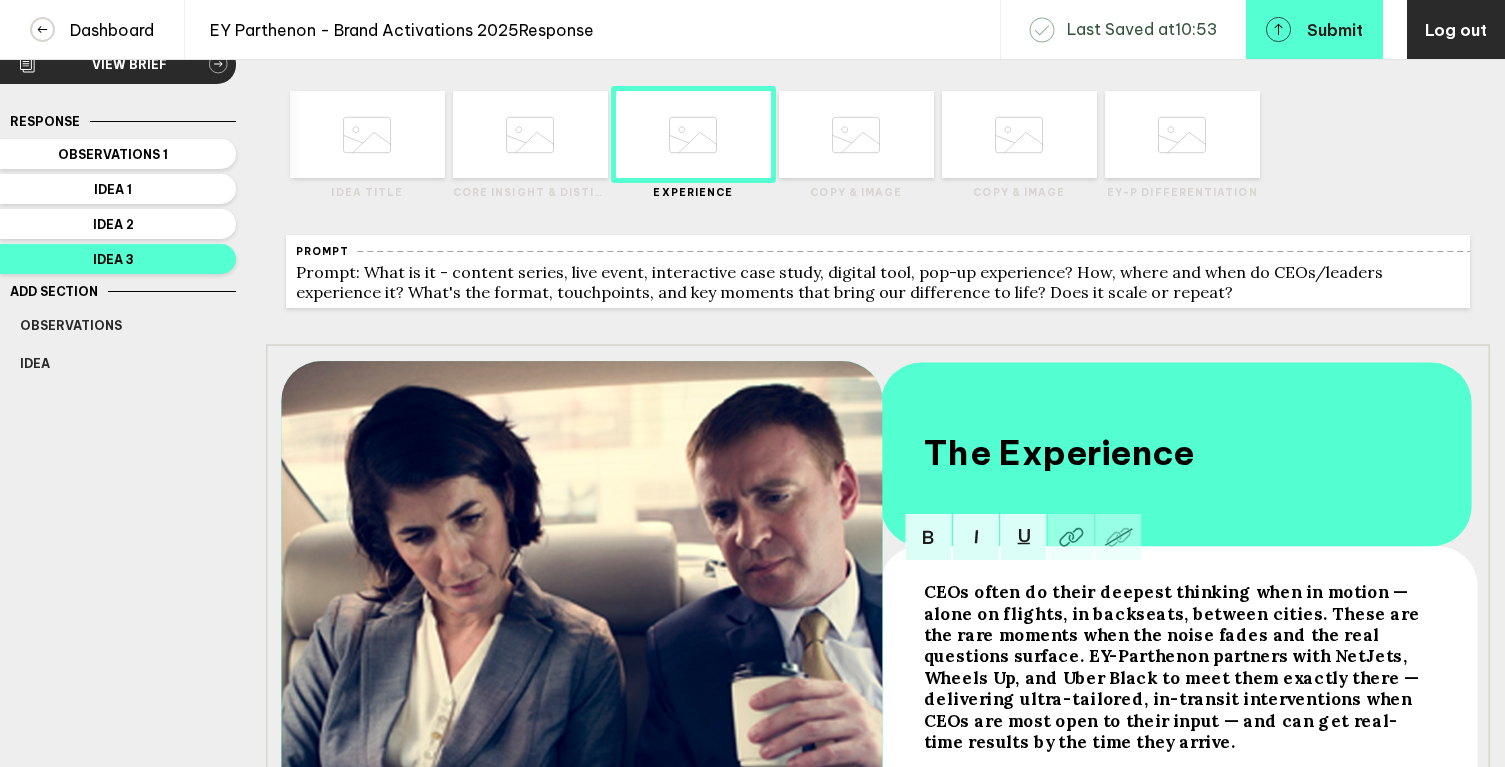 scroll, scrollTop: 0, scrollLeft: 0, axis: both 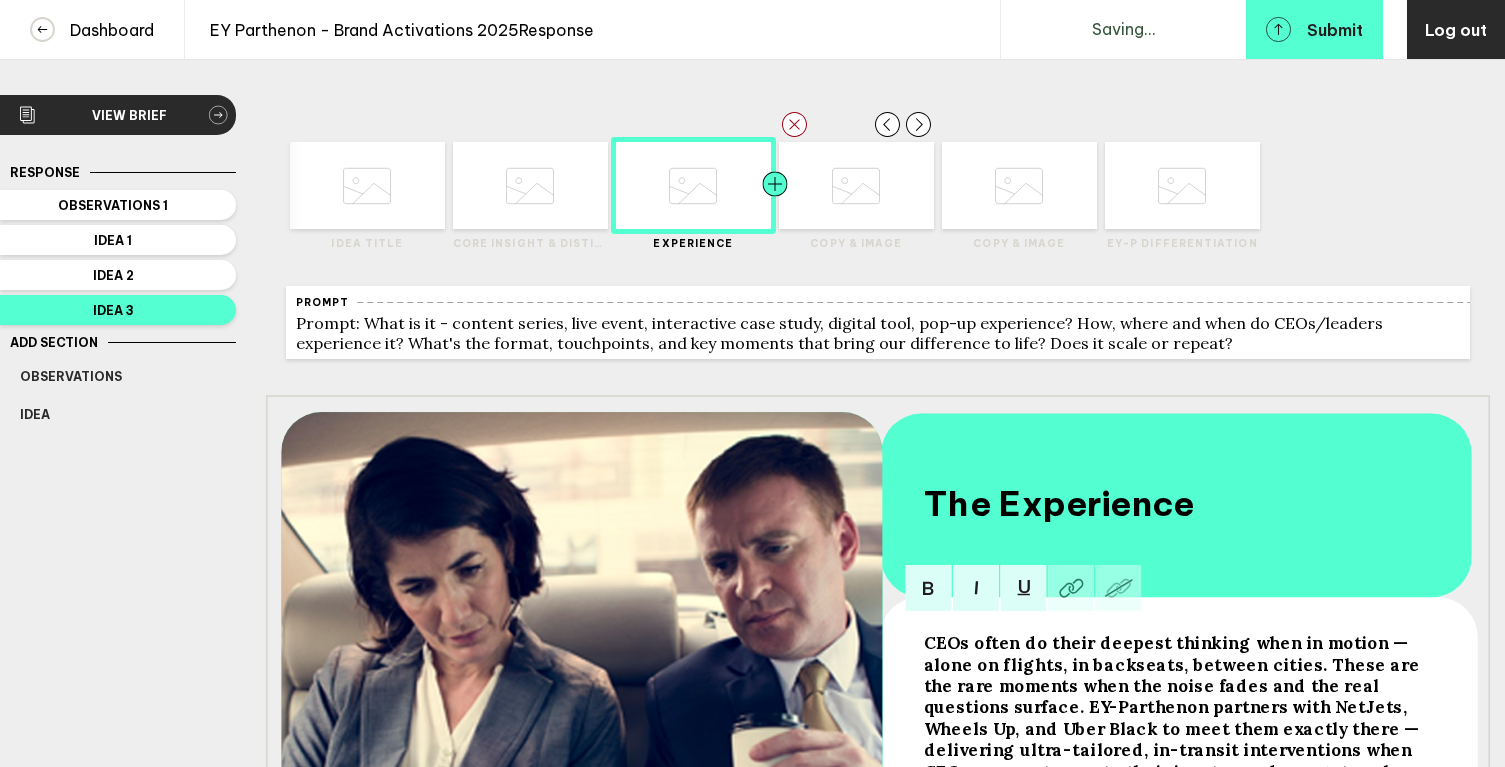 click at bounding box center (325, 185) 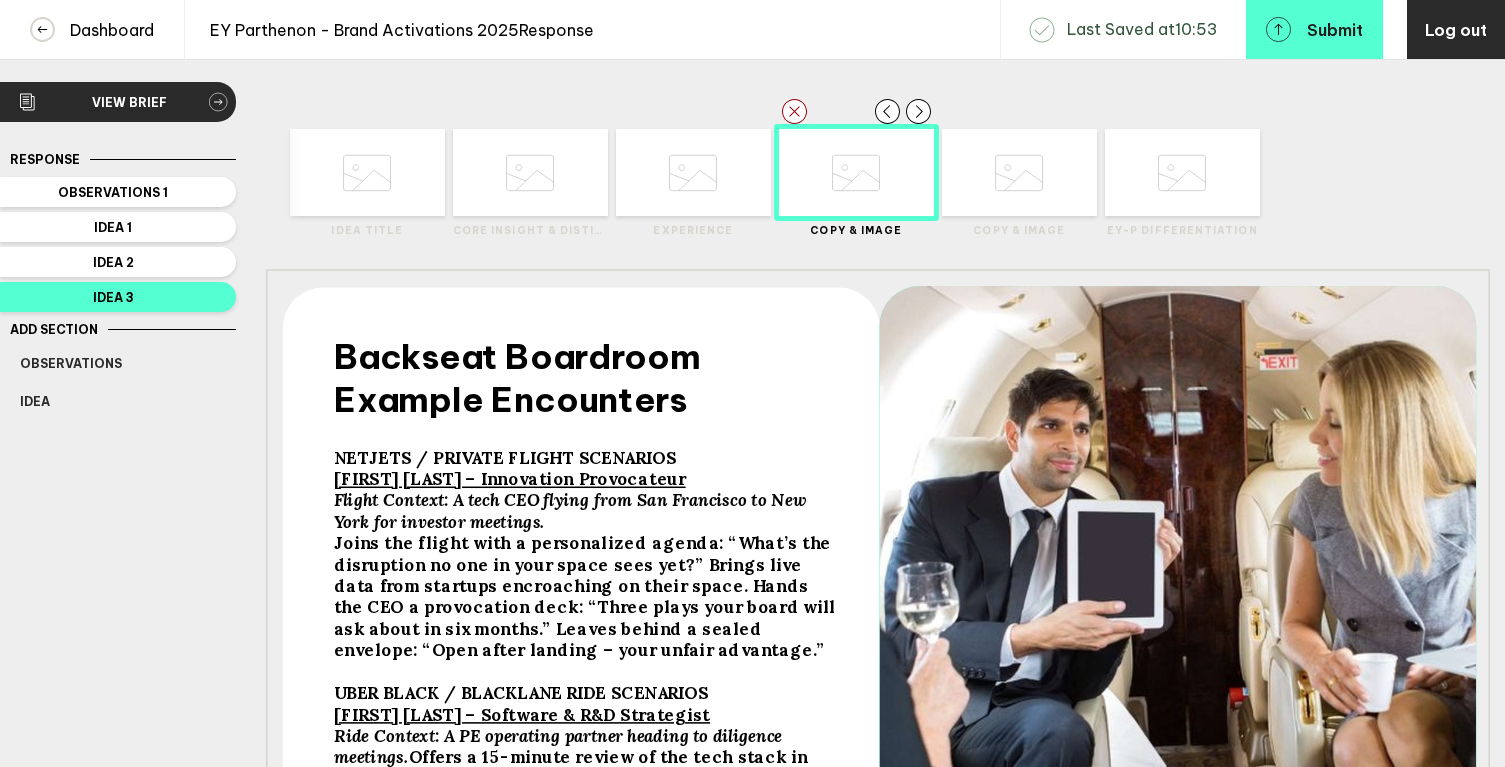 scroll, scrollTop: 1, scrollLeft: 0, axis: vertical 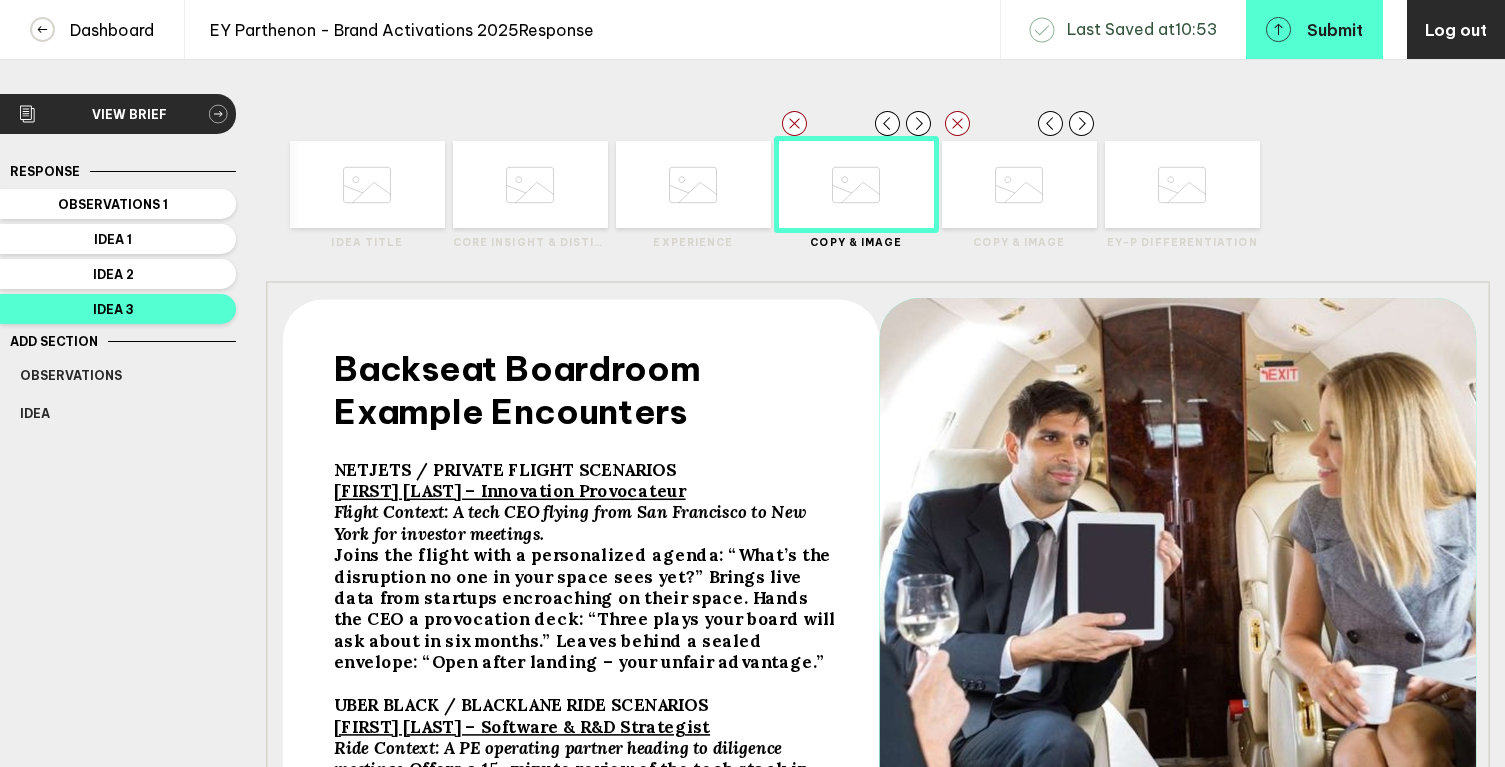 click at bounding box center [367, 185] 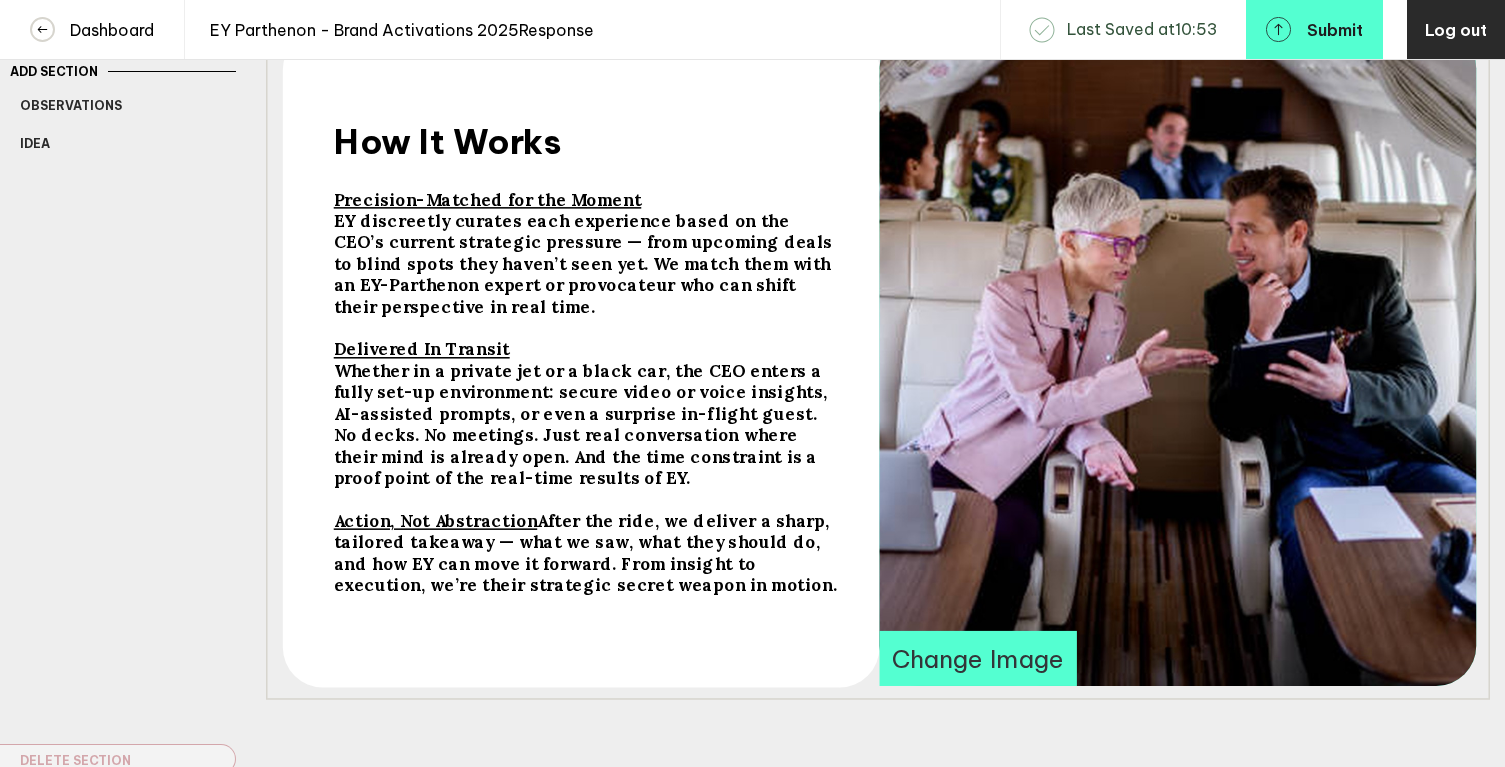 scroll, scrollTop: 258, scrollLeft: 0, axis: vertical 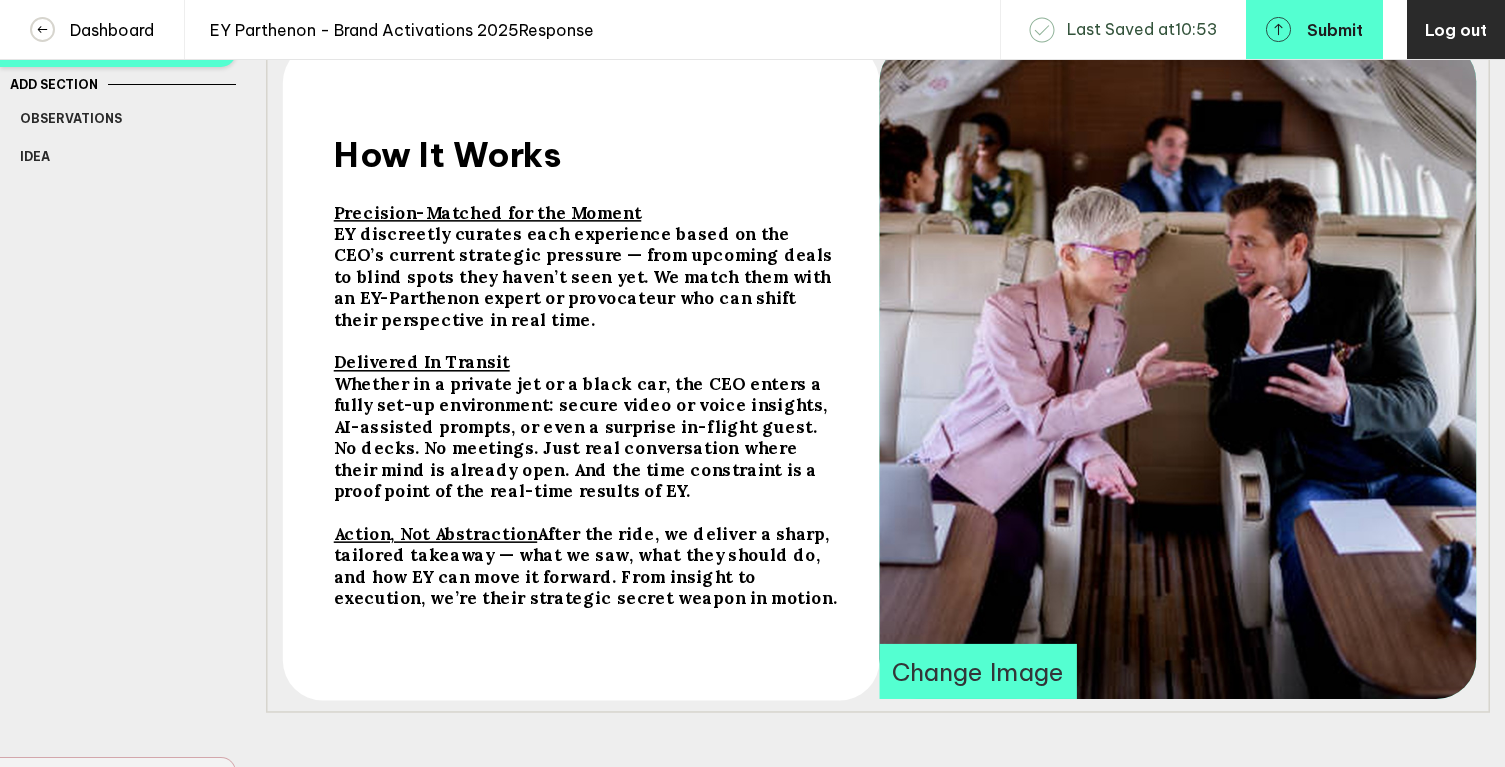 click on "EY discreetly curates each experience based on the CEO’s current strategic pressure — from upcoming deals to blind spots they haven’t seen yet. We match them with an EY-Parthenon expert or provocateur who can shift their perspective in real time." at bounding box center [448, 154] 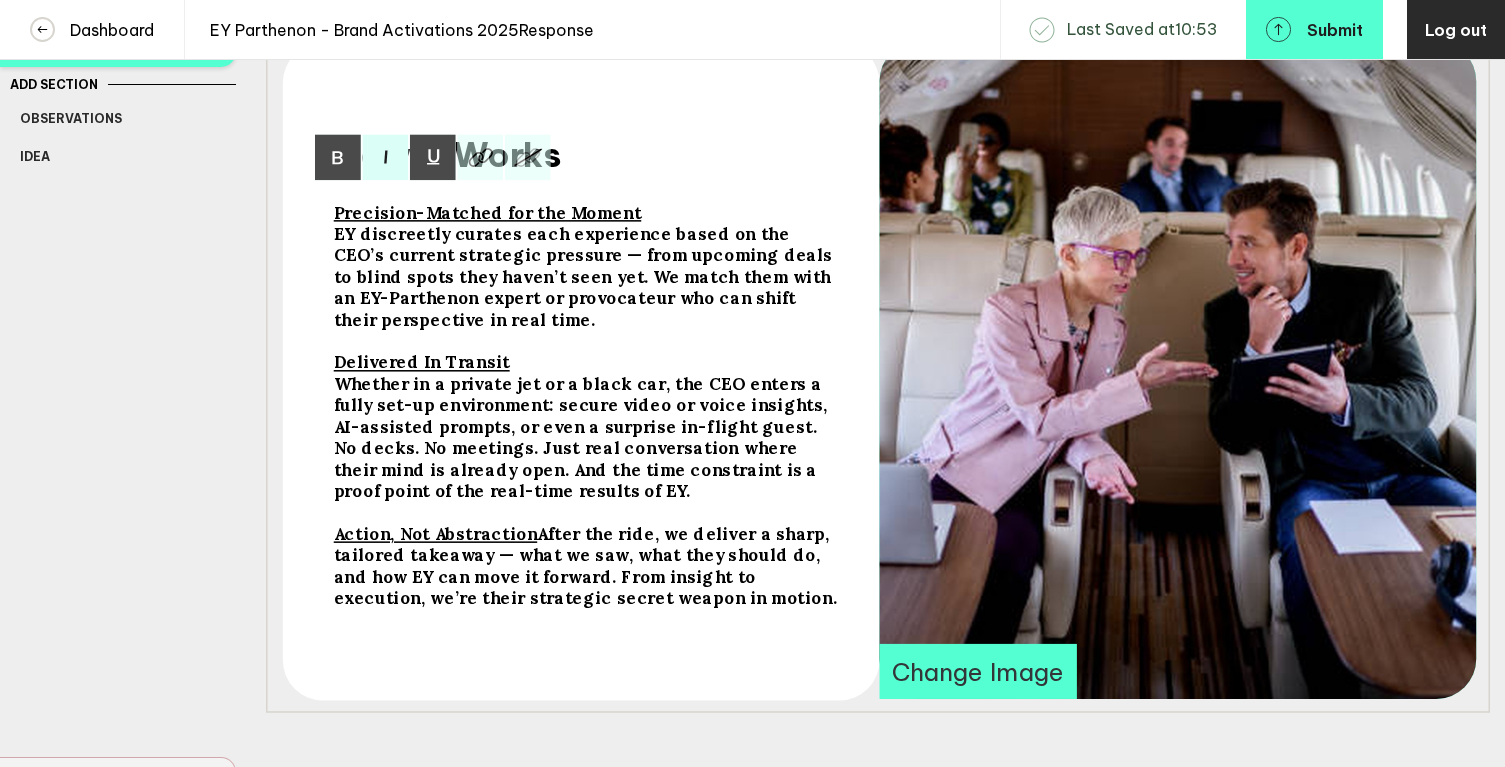 click on "EY discreetly curates each experience based on the CEO’s current strategic pressure — from upcoming deals to blind spots they haven’t seen yet. We match them with an EY-Parthenon expert or provocateur who can shift their perspective in real time." at bounding box center (488, 212) 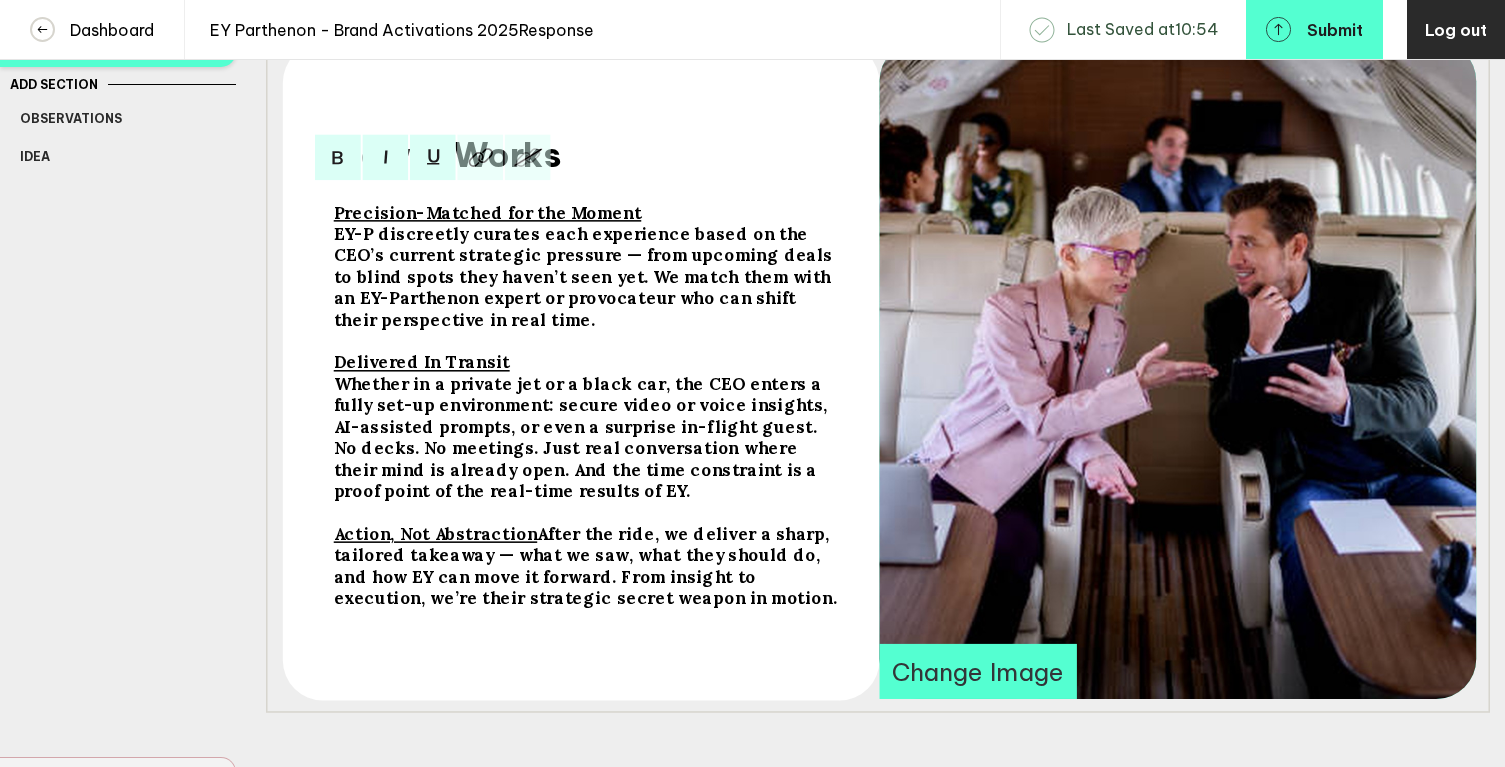 click on "EY-P discreetly curates each experience based on the CEO’s current strategic pressure — from upcoming deals to blind spots they haven’t seen yet. We match them with an EY-Parthenon expert or provocateur who can shift their perspective in real time." at bounding box center [488, 212] 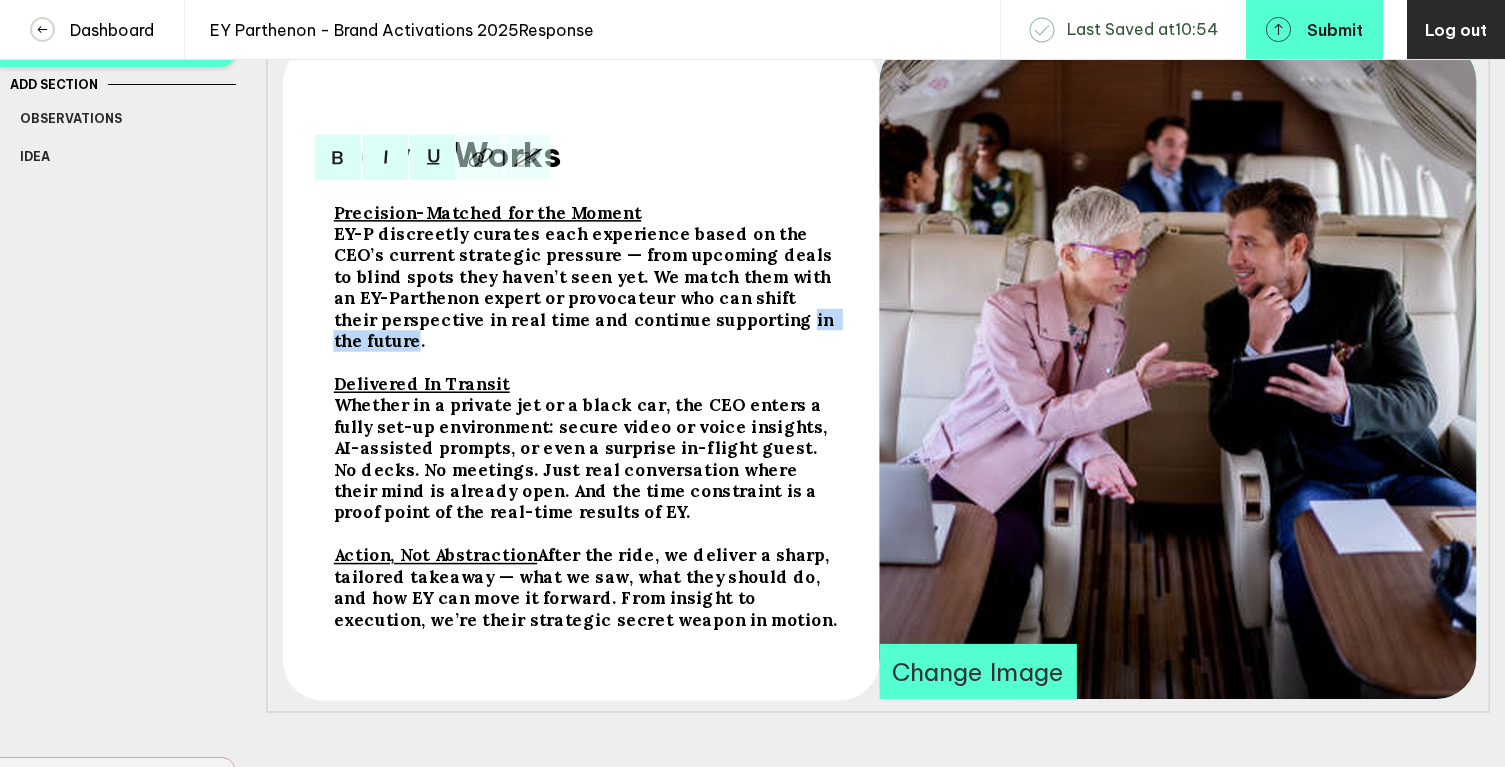 drag, startPoint x: 736, startPoint y: 331, endPoint x: 385, endPoint y: 350, distance: 351.51385 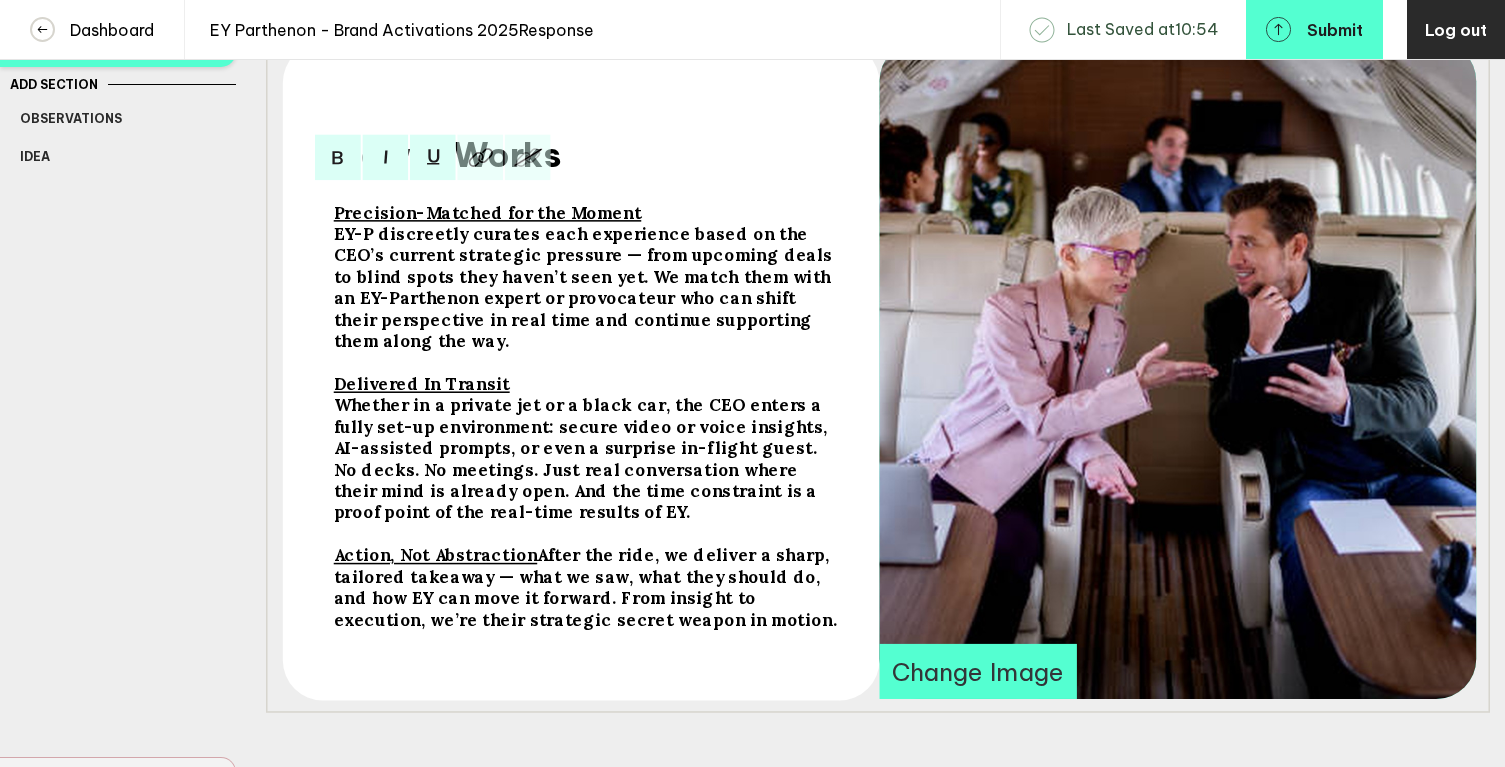 click on "Whether in a private jet or a black car, the CEO enters a fully set-up environment: secure video or voice insights, AI-assisted prompts, or even a surprise in-flight guest. No decks. No meetings. Just real conversation where their mind is already open. And the time constraint is a proof point of the real-time results of EY." at bounding box center [488, 212] 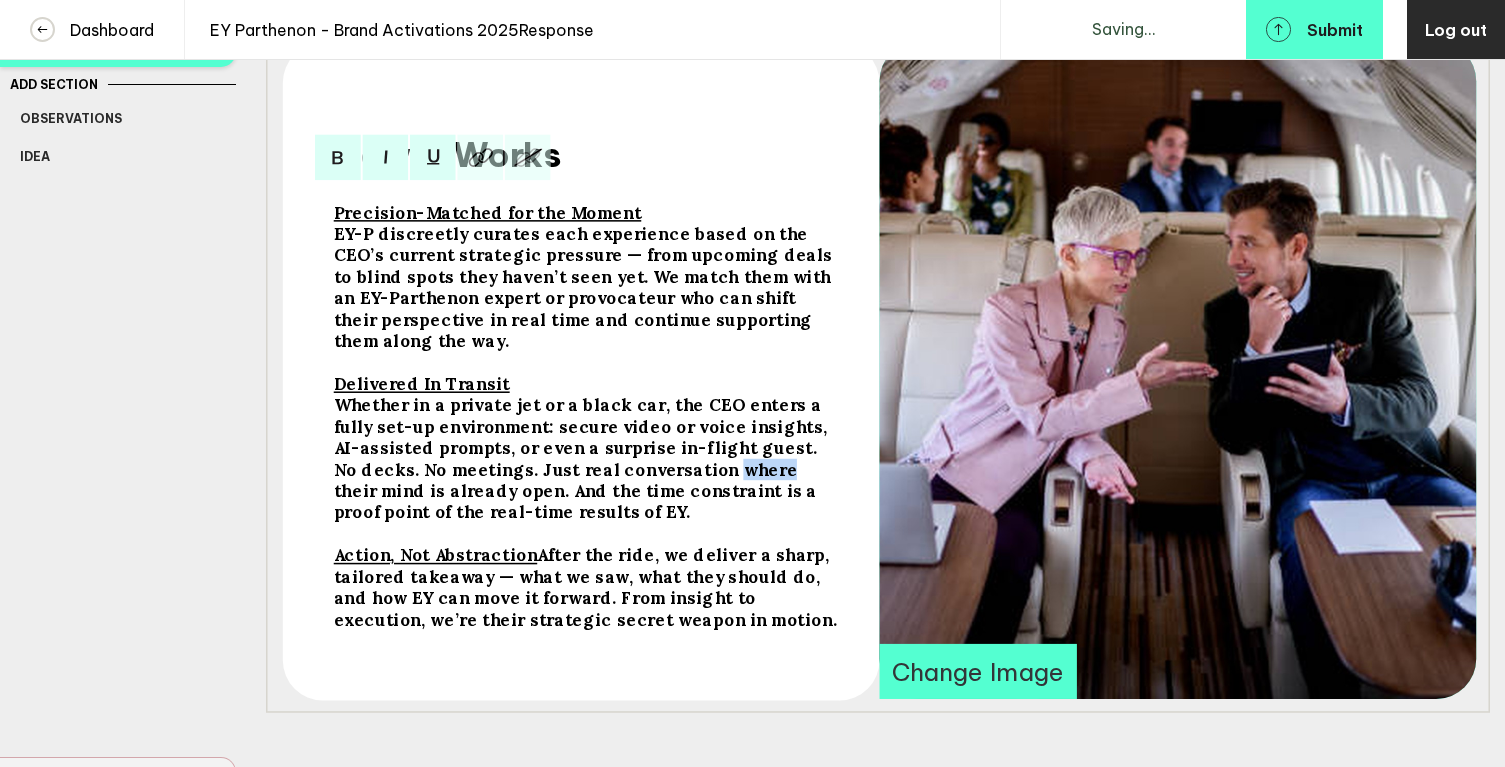 click on "Whether in a private jet or a black car, the CEO enters a fully set-up environment: secure video or voice insights, AI-assisted prompts, or even a surprise in-flight guest. No decks. No meetings. Just real conversation where their mind is already open. And the time constraint is a proof point of the real-time results of EY." at bounding box center (488, 212) 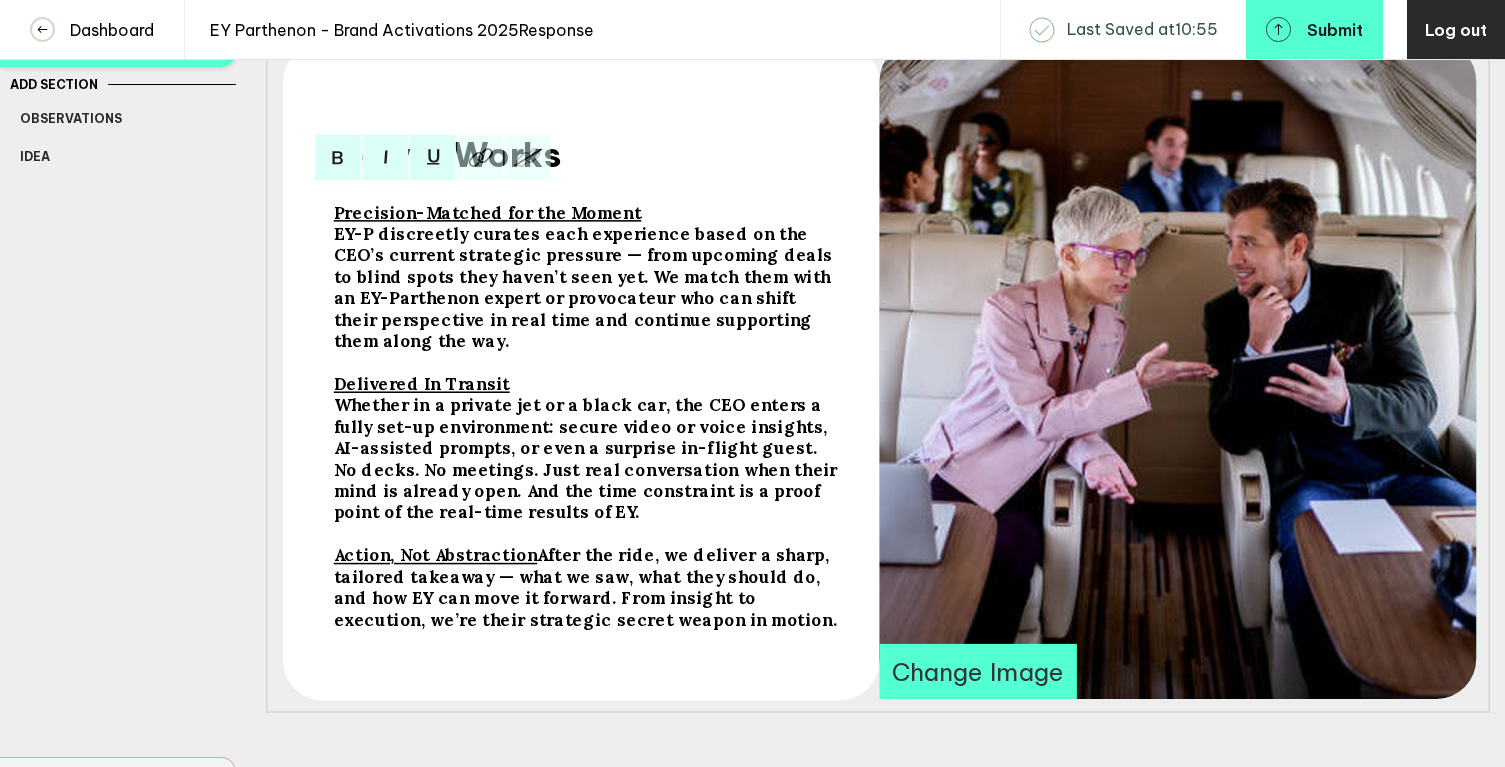 click on "After the ride, we deliver a sharp, tailored takeaway — what we saw, what they should do, and how EY can move it forward. From insight to execution, we’re their strategic secret weapon in motion." at bounding box center (488, 212) 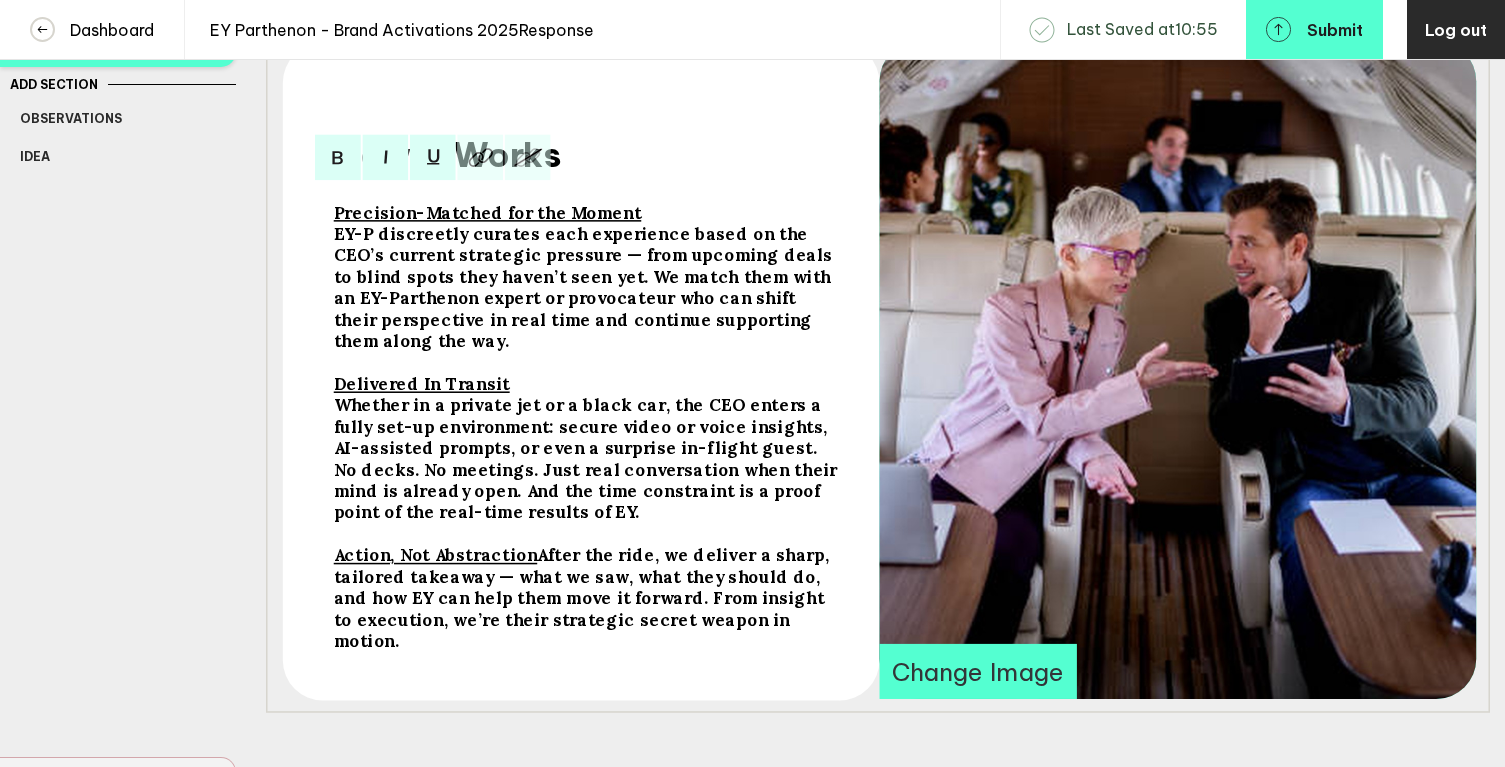 click on "After the ride, we deliver a sharp, tailored takeaway — what we saw, what they should do, and how EY can help them move it forward. From insight to execution, we’re their strategic secret weapon in motion." at bounding box center (488, 212) 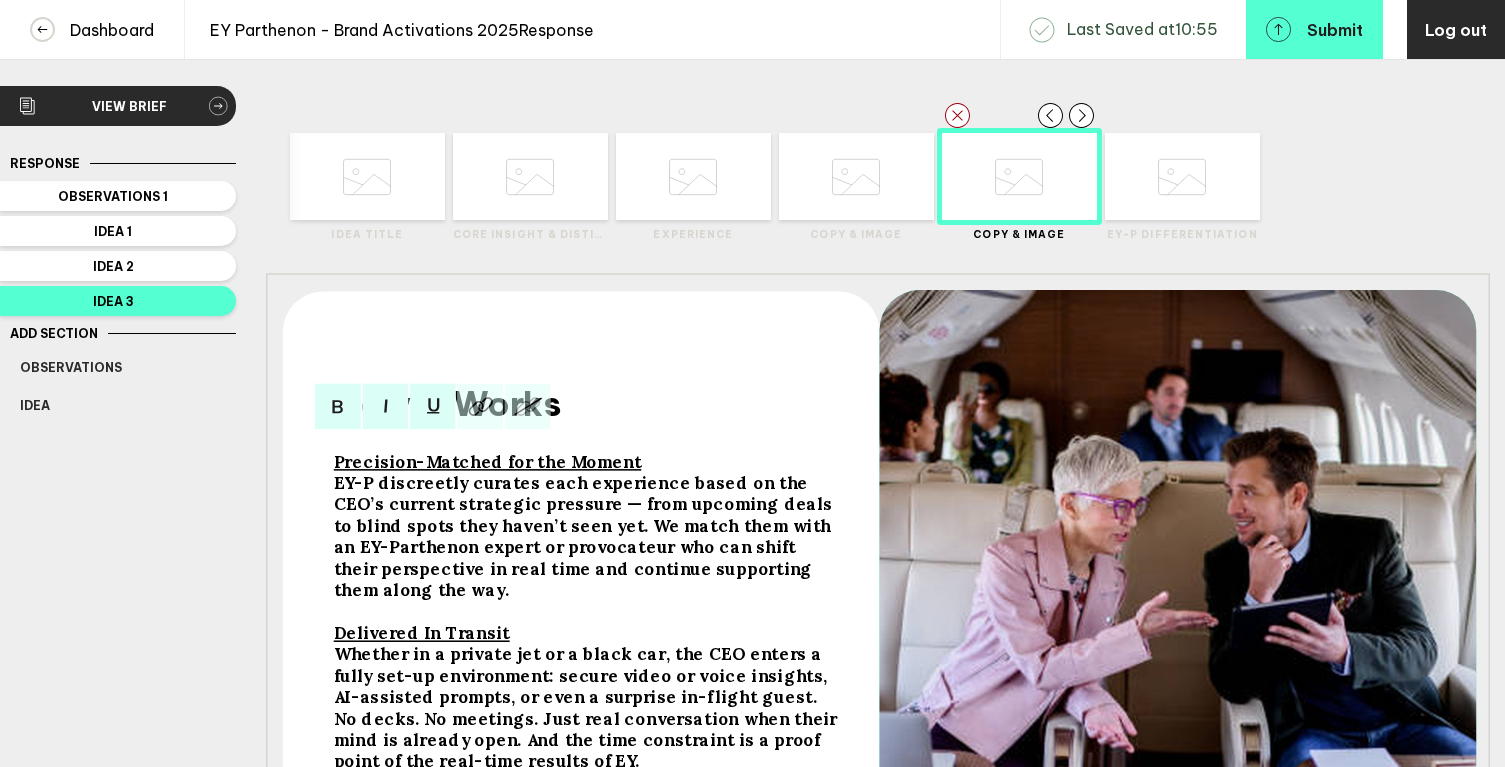 scroll, scrollTop: 0, scrollLeft: 0, axis: both 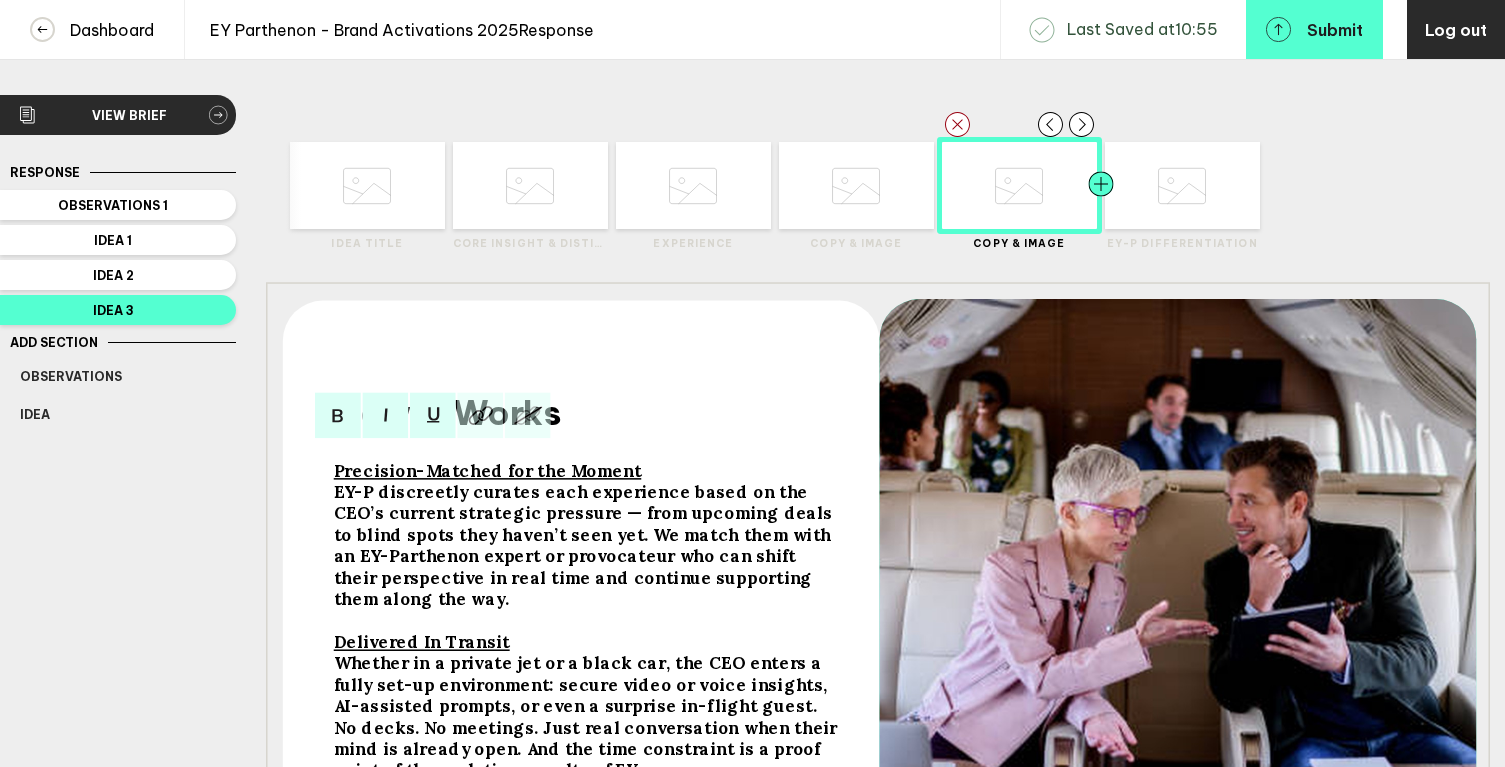 click at bounding box center [325, 185] 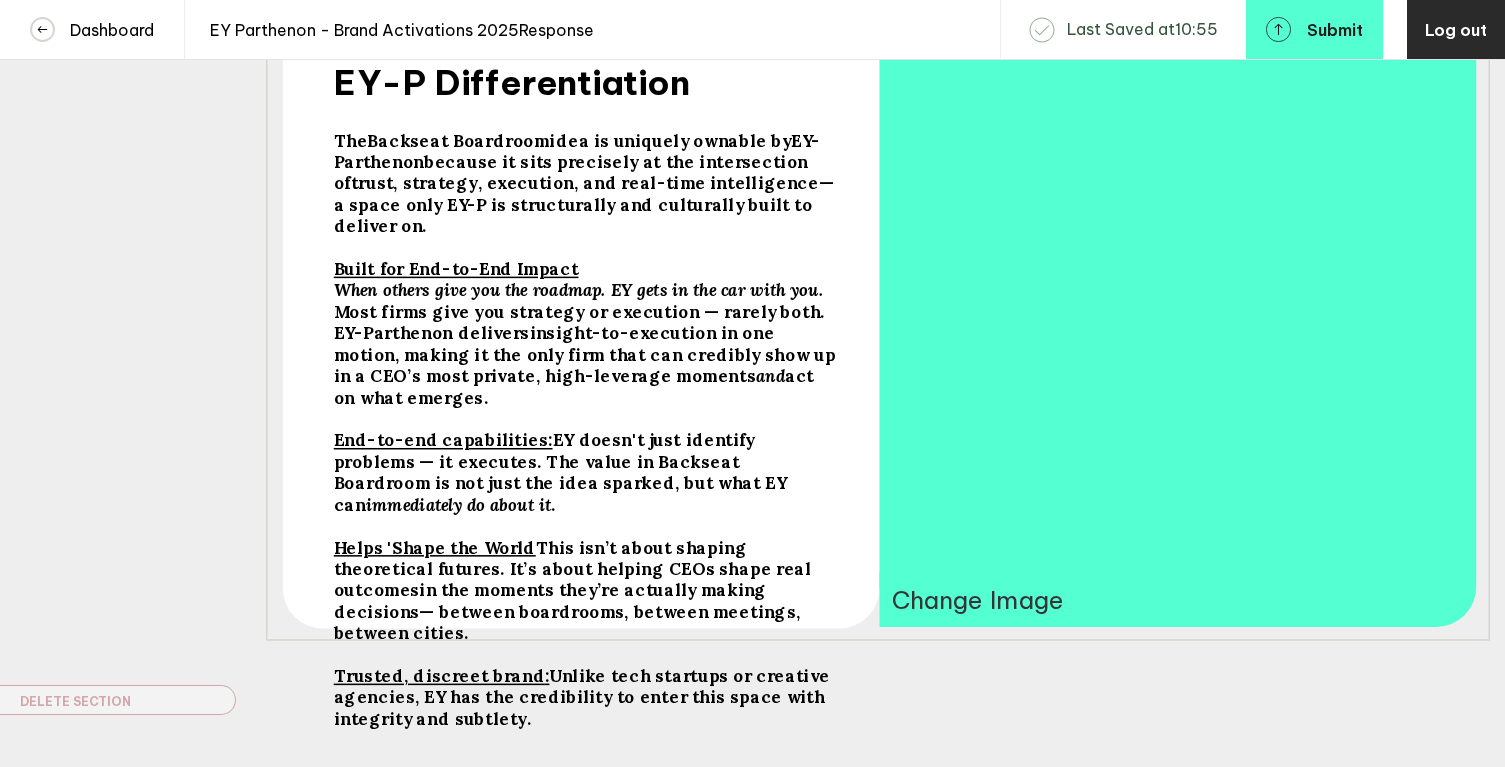 scroll, scrollTop: 459, scrollLeft: 0, axis: vertical 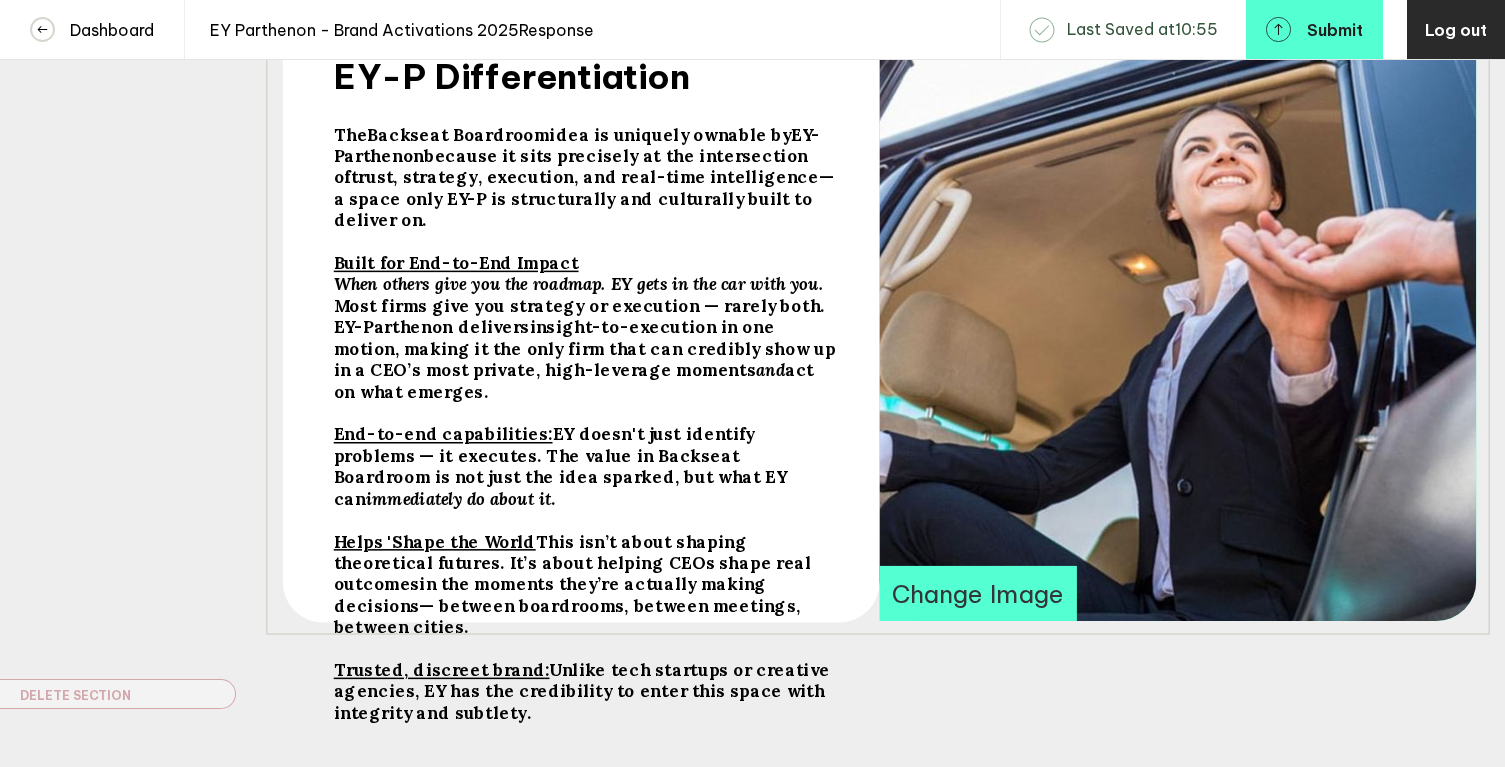 click on "— a space only EY-P is structurally and culturally built to deliver on." at bounding box center (351, 134) 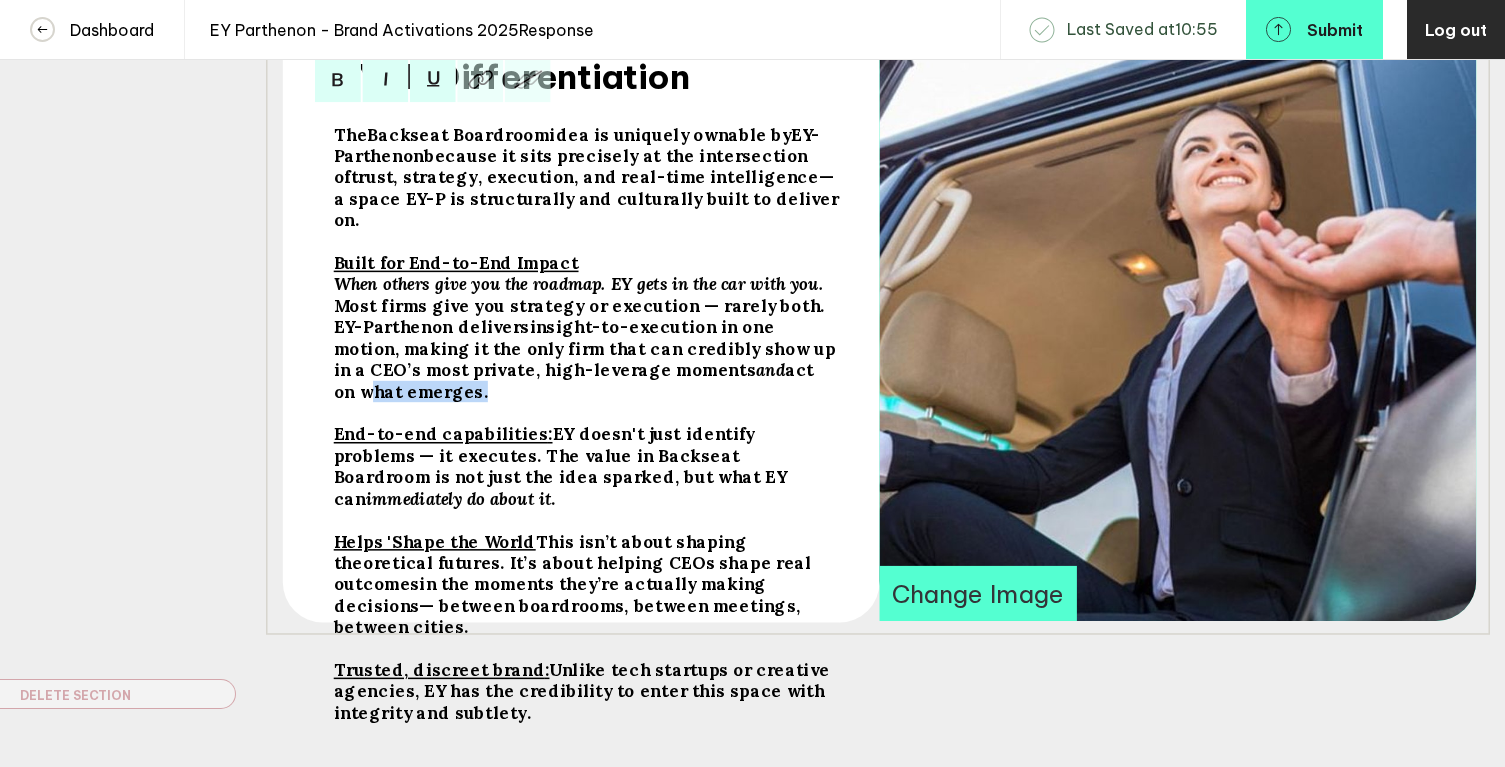 drag, startPoint x: 732, startPoint y: 362, endPoint x: 403, endPoint y: 383, distance: 329.66953 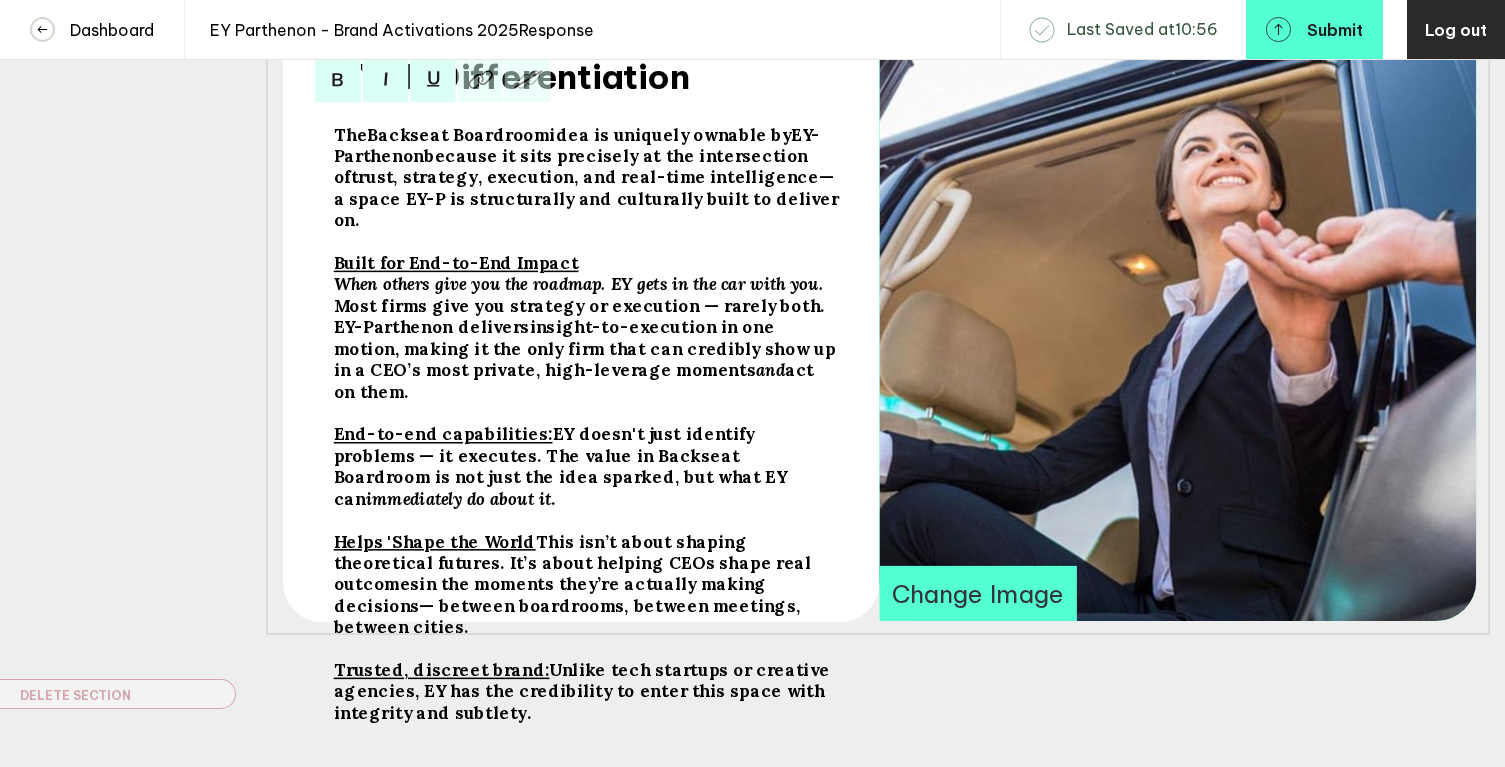 click on "." at bounding box center (351, 134) 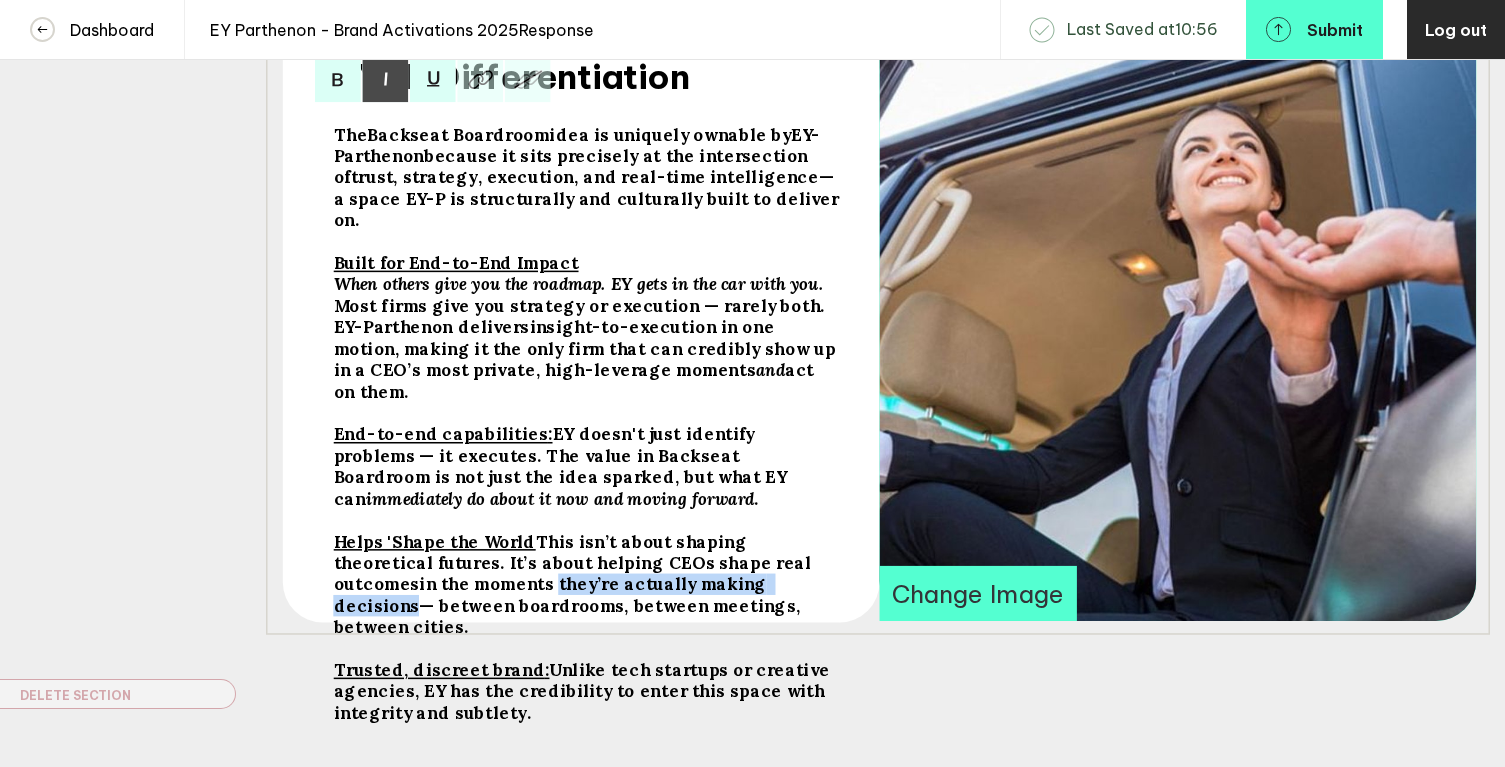 drag, startPoint x: 415, startPoint y: 555, endPoint x: 684, endPoint y: 554, distance: 269.00186 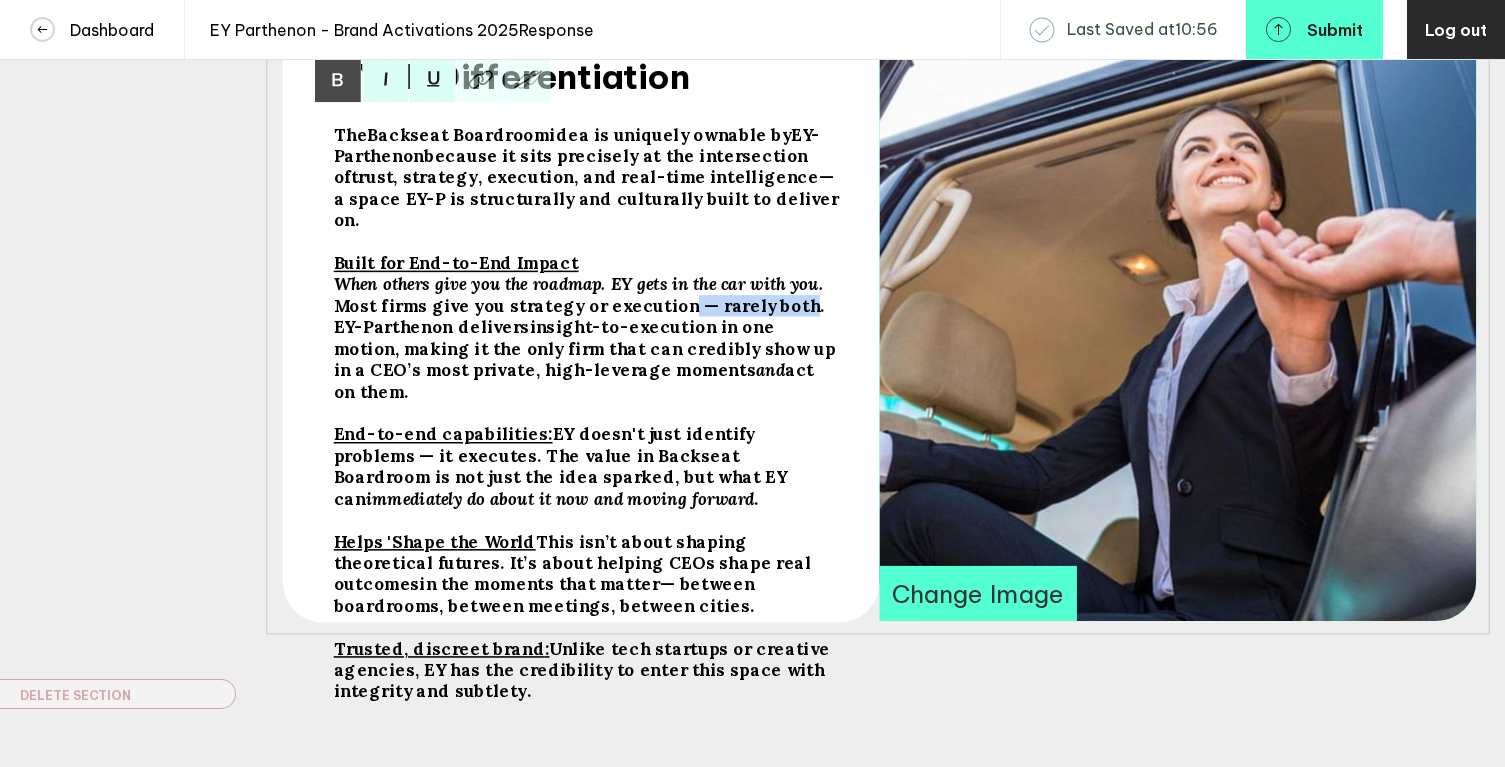 drag, startPoint x: 675, startPoint y: 296, endPoint x: 784, endPoint y: 292, distance: 109.07337 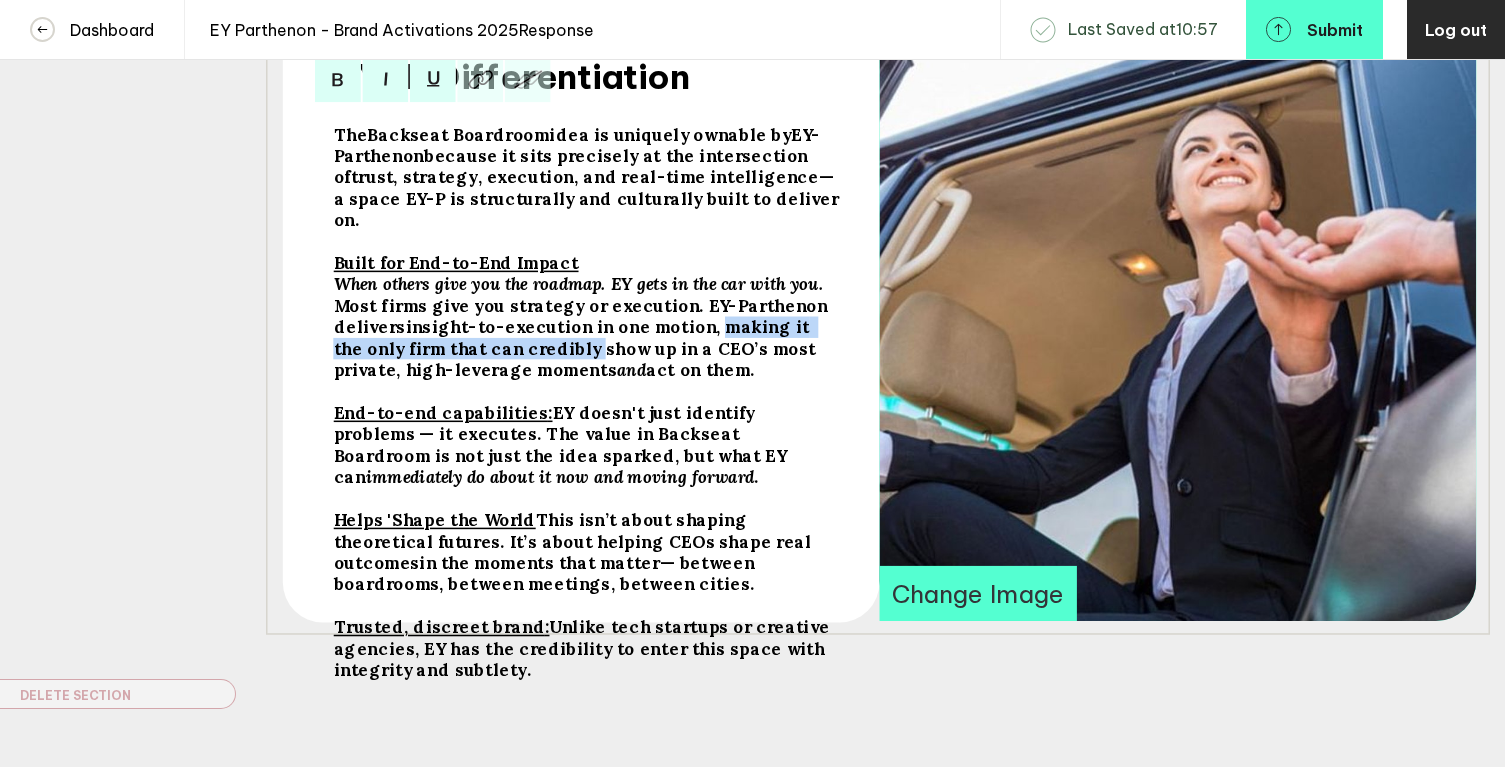 drag, startPoint x: 700, startPoint y: 319, endPoint x: 557, endPoint y: 336, distance: 144.00694 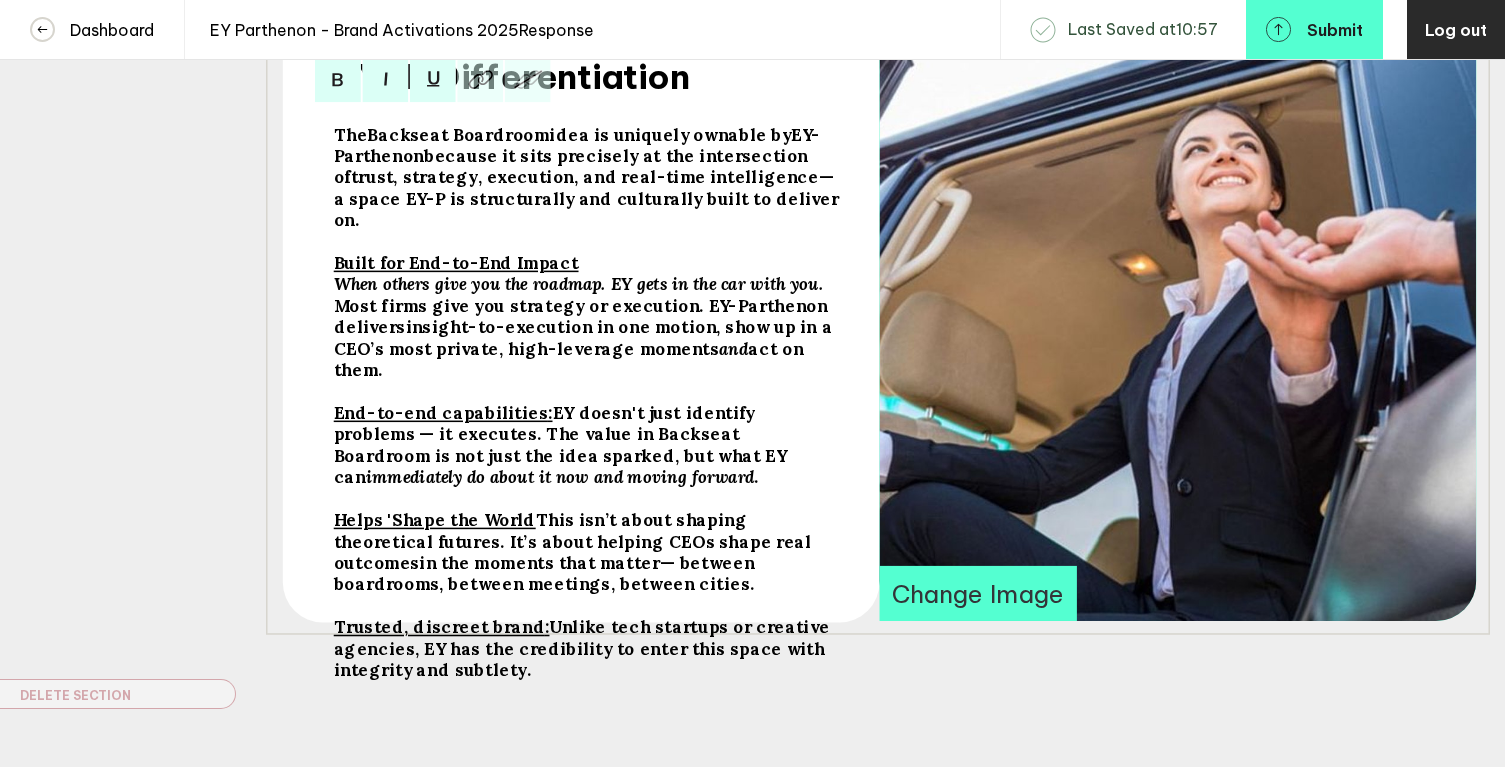 click on ", show up in a CEO’s most private, high-leverage moments" at bounding box center [456, 263] 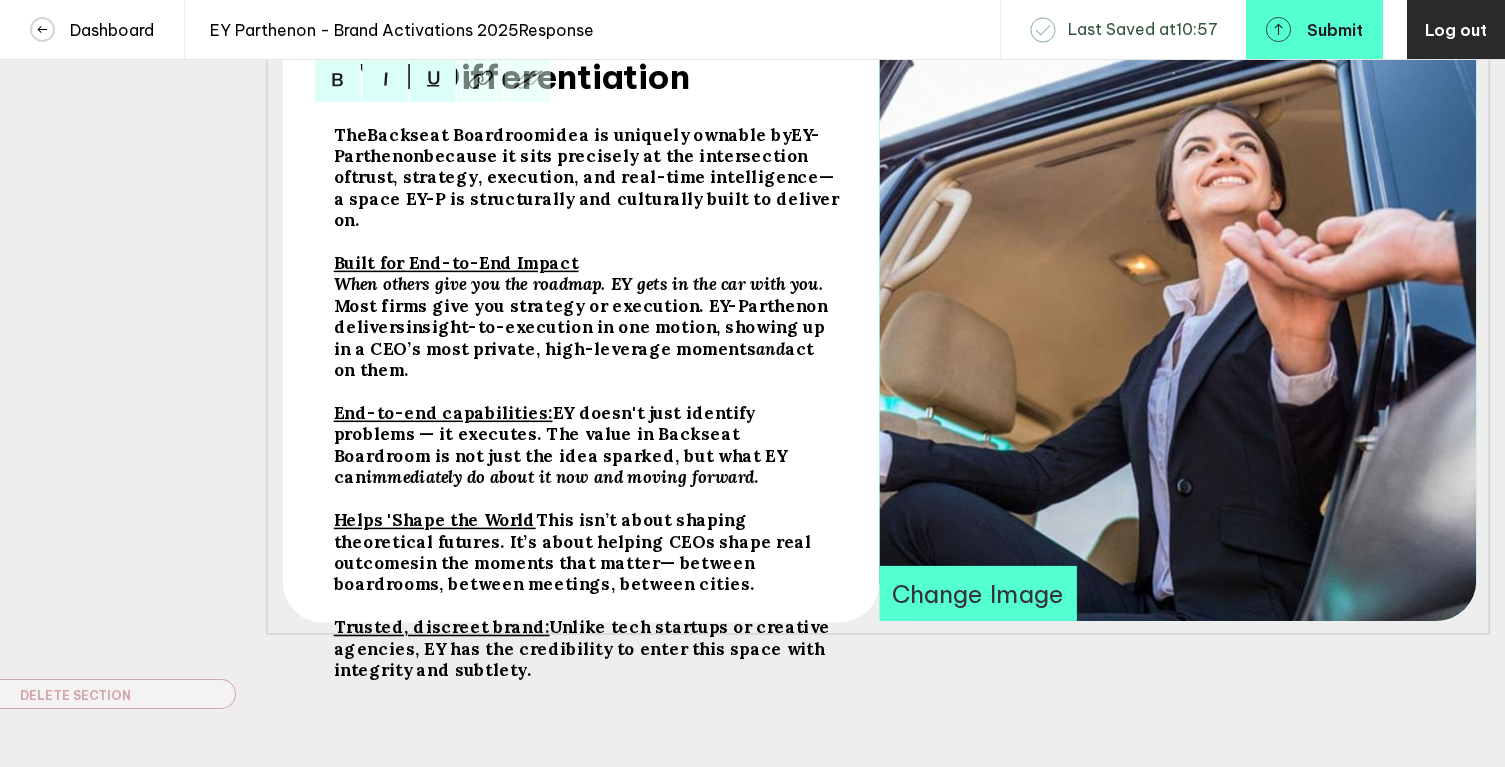 click on "and" at bounding box center [456, 263] 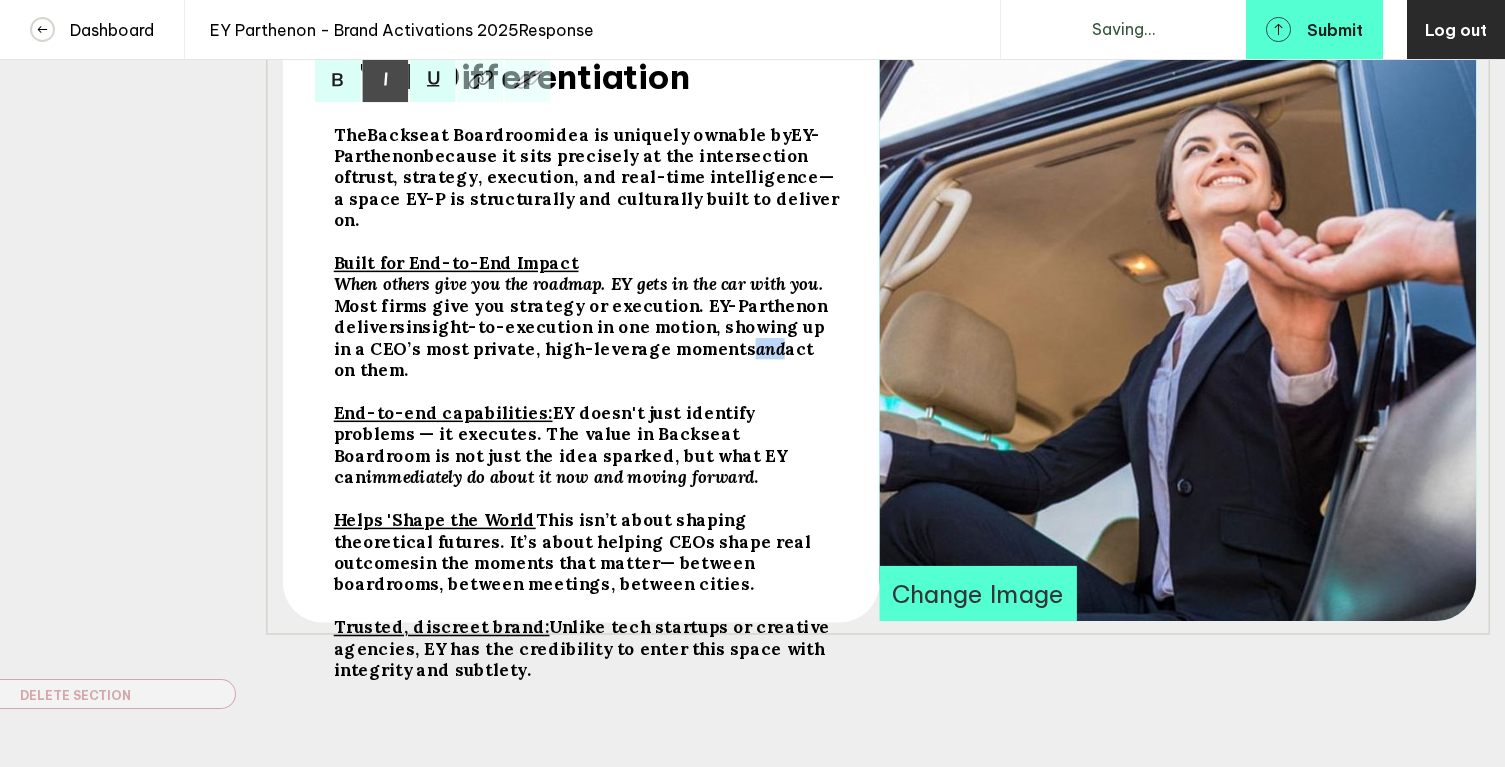 click on "and" at bounding box center (456, 263) 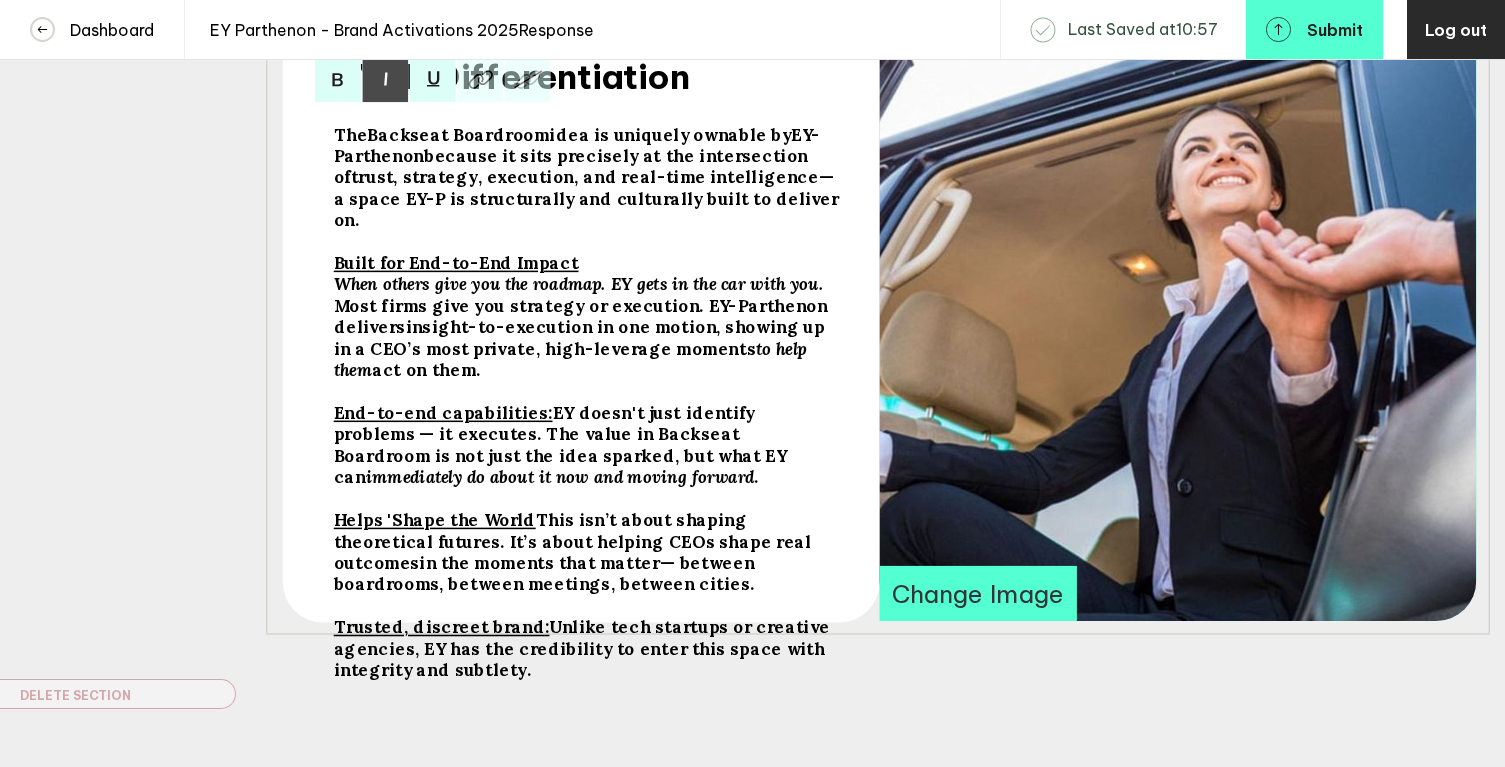 click on "Most firms give you strategy or execution. EY-Parthenon delivers  insight-to-execution in one motion , showing up in a CEO’s most private, high-leverage moments  to help them  act on them." at bounding box center [587, 263] 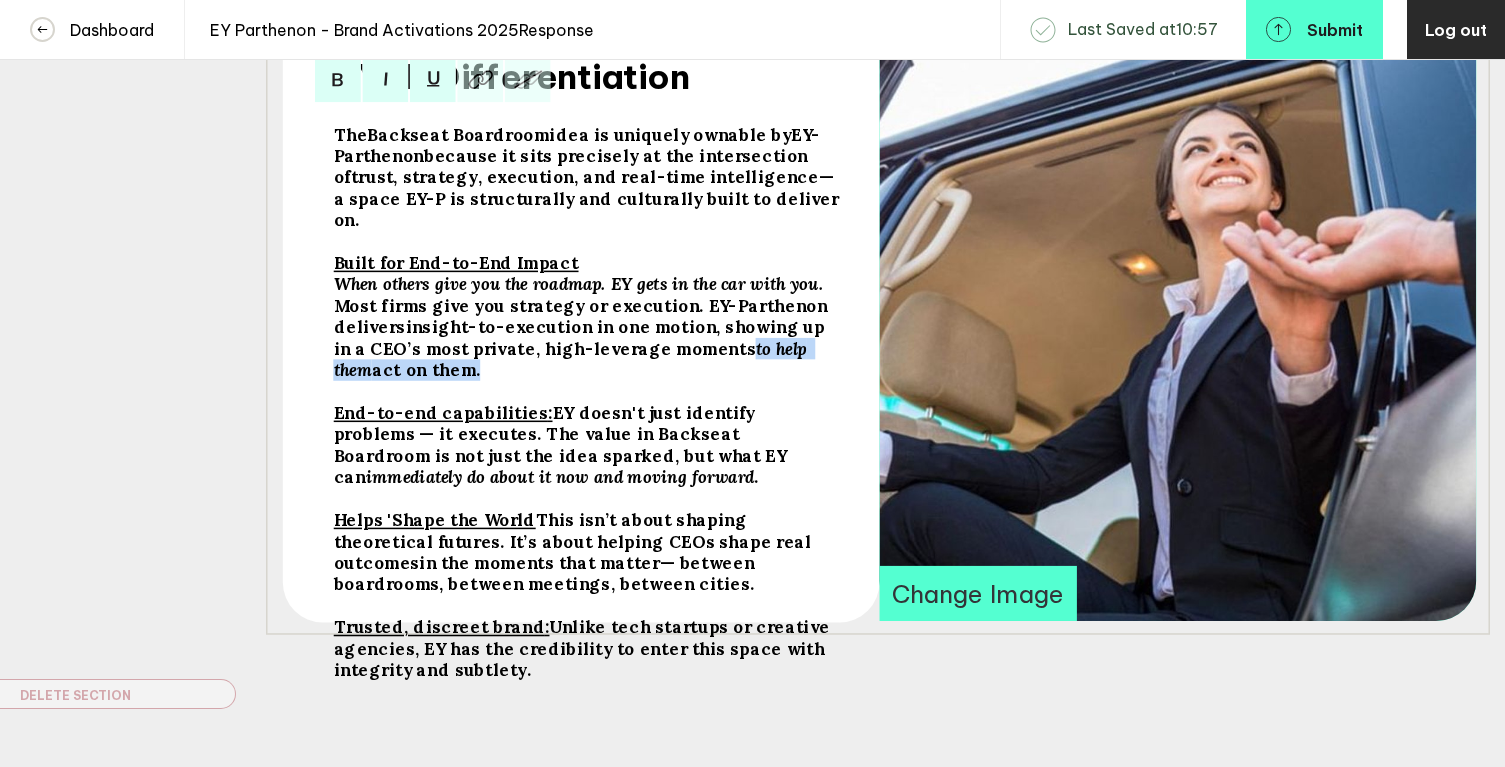 drag, startPoint x: 687, startPoint y: 340, endPoint x: 399, endPoint y: 363, distance: 288.91693 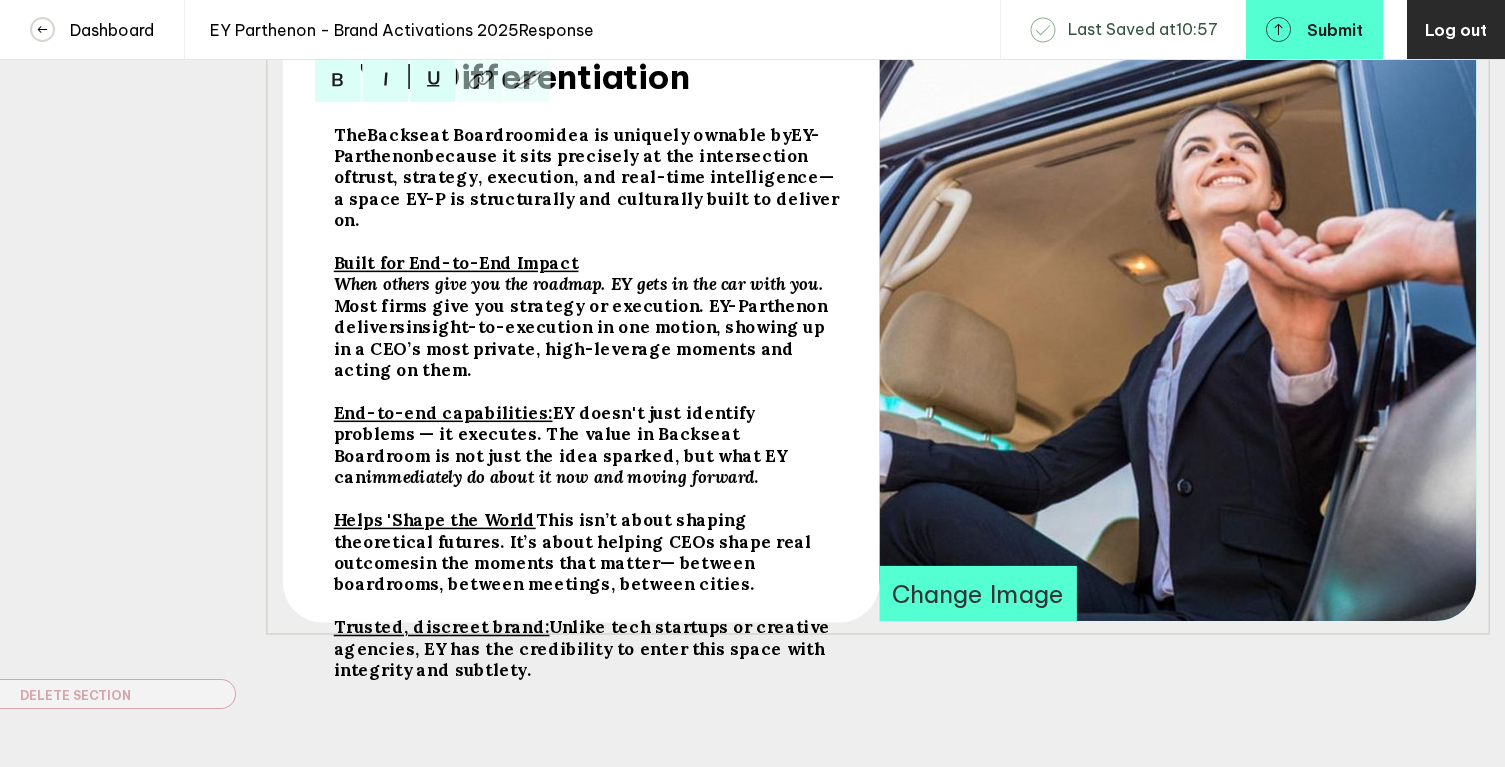 click on ", showing up in a CEO’s most private, high-leverage moments and acting on them." at bounding box center (456, 263) 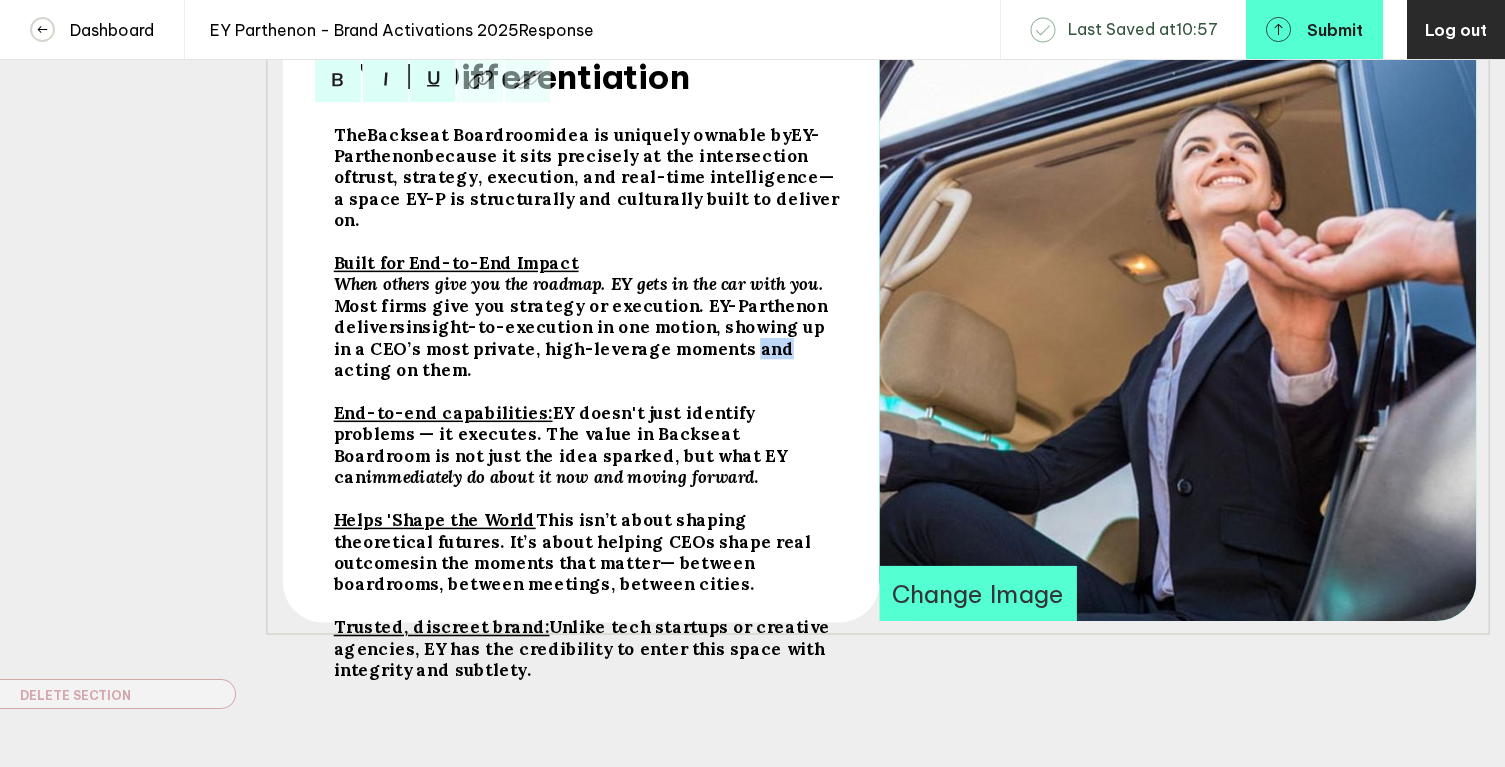 click on ", showing up in a CEO’s most private, high-leverage moments and acting on them." at bounding box center (456, 263) 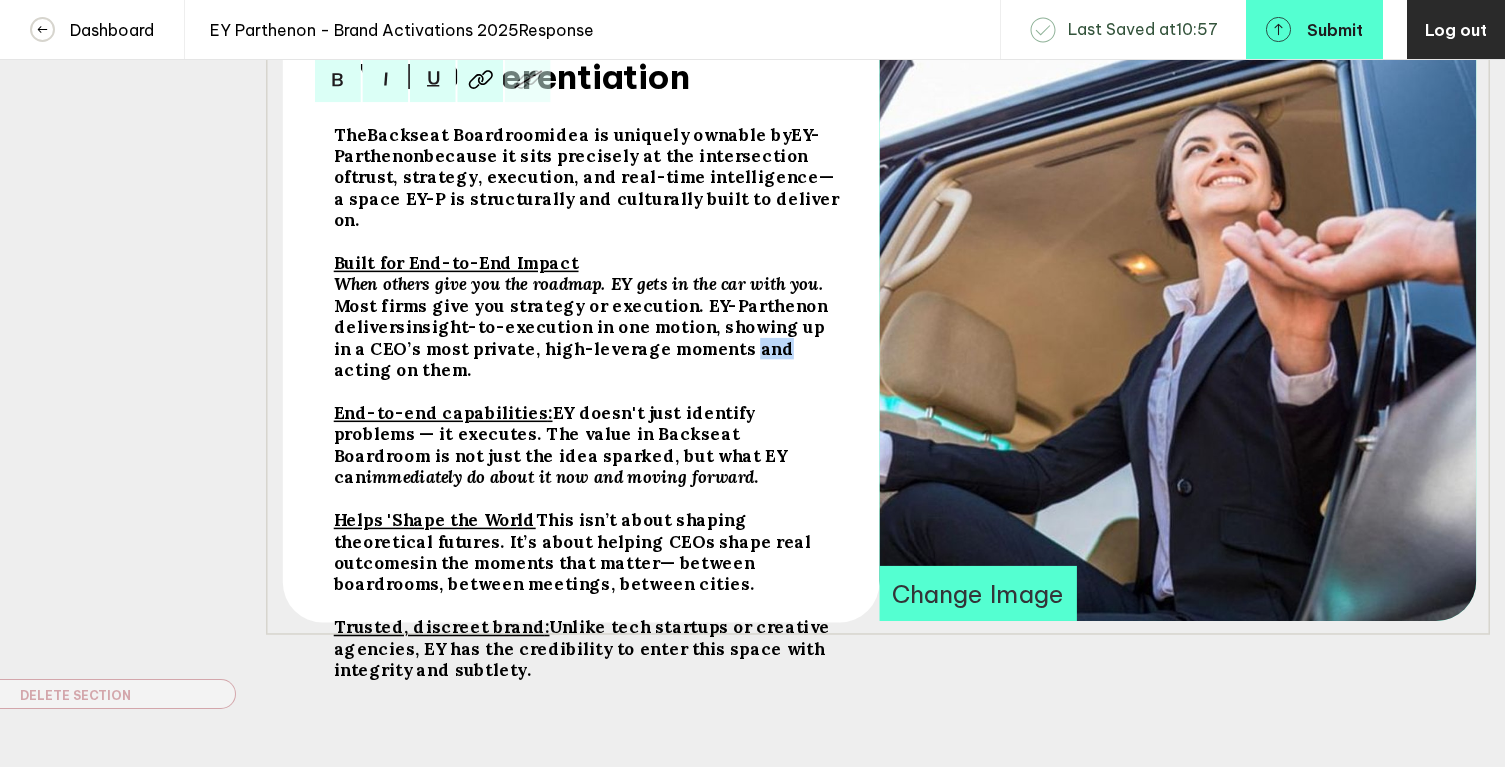 click on ", showing up in a CEO’s most private, high-leverage moments and acting on them." at bounding box center (456, 263) 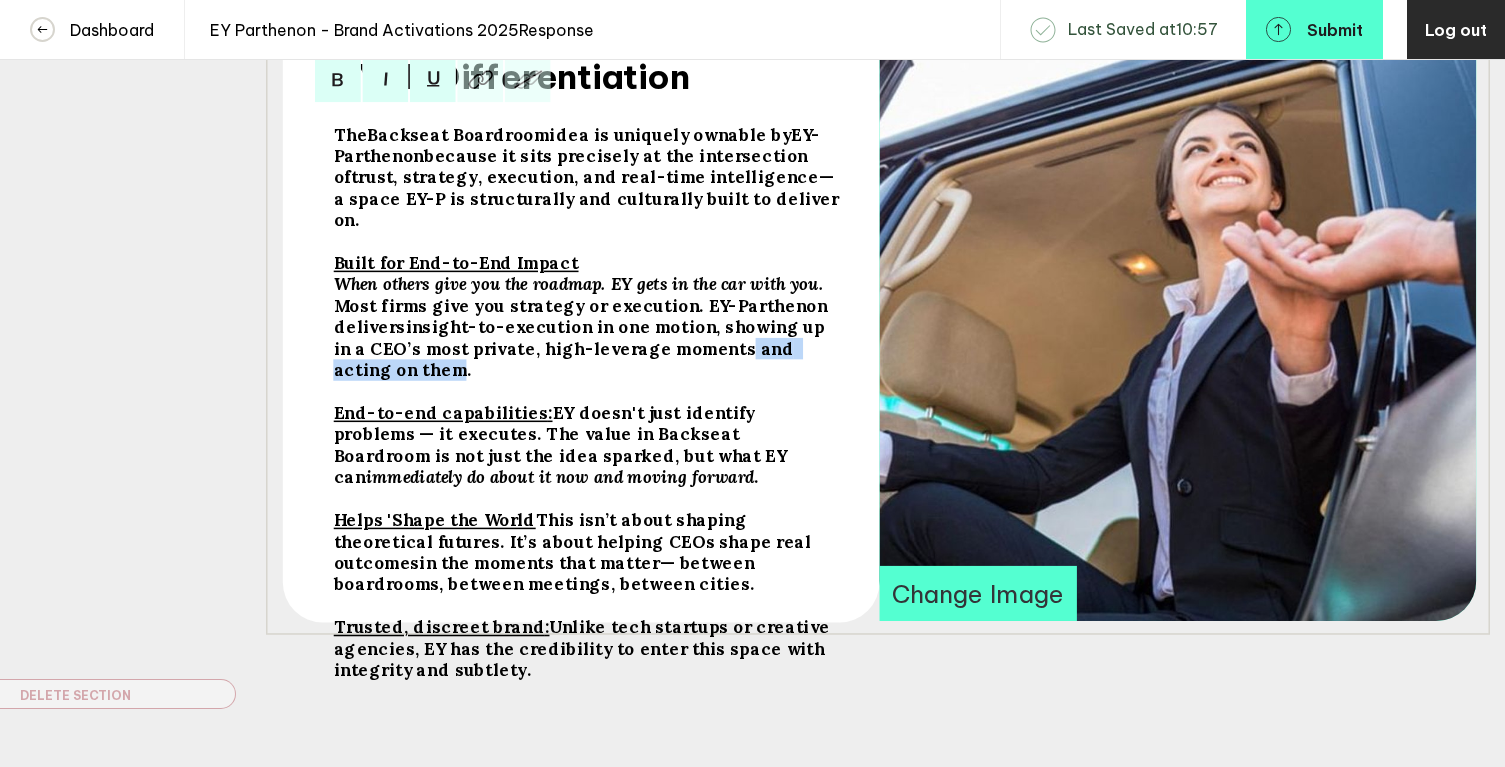 drag, startPoint x: 689, startPoint y: 341, endPoint x: 370, endPoint y: 363, distance: 319.75772 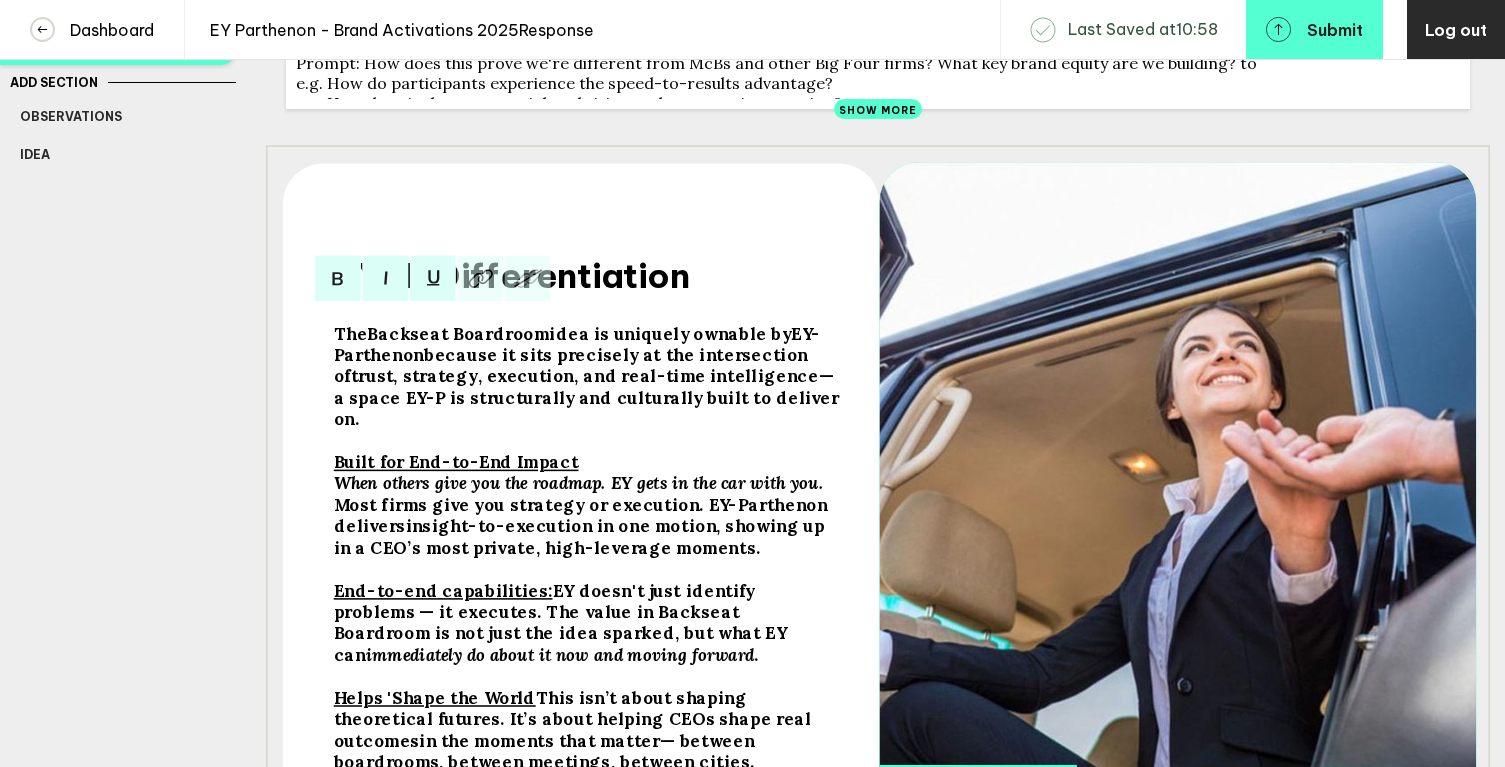 scroll, scrollTop: 0, scrollLeft: 0, axis: both 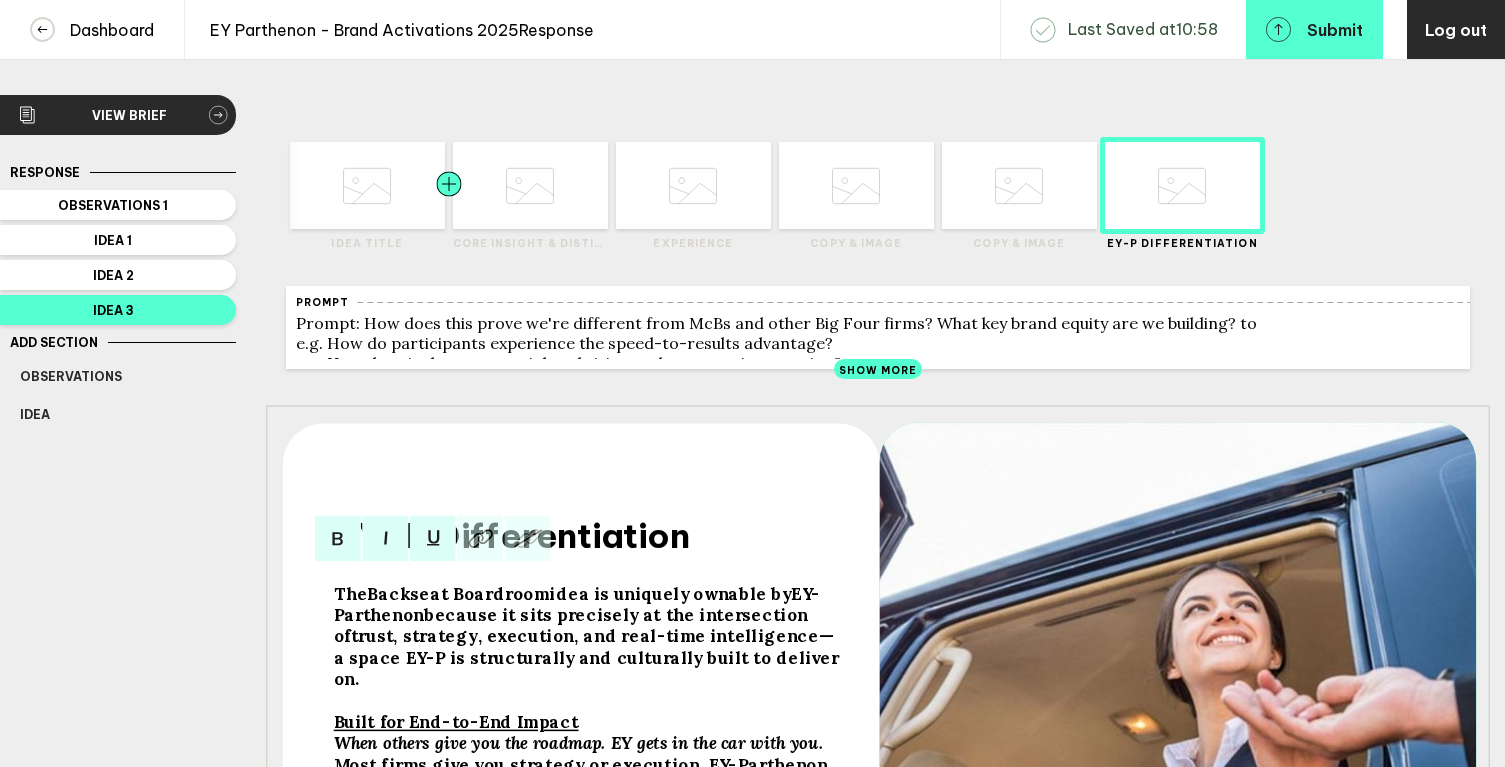click at bounding box center [410, 185] 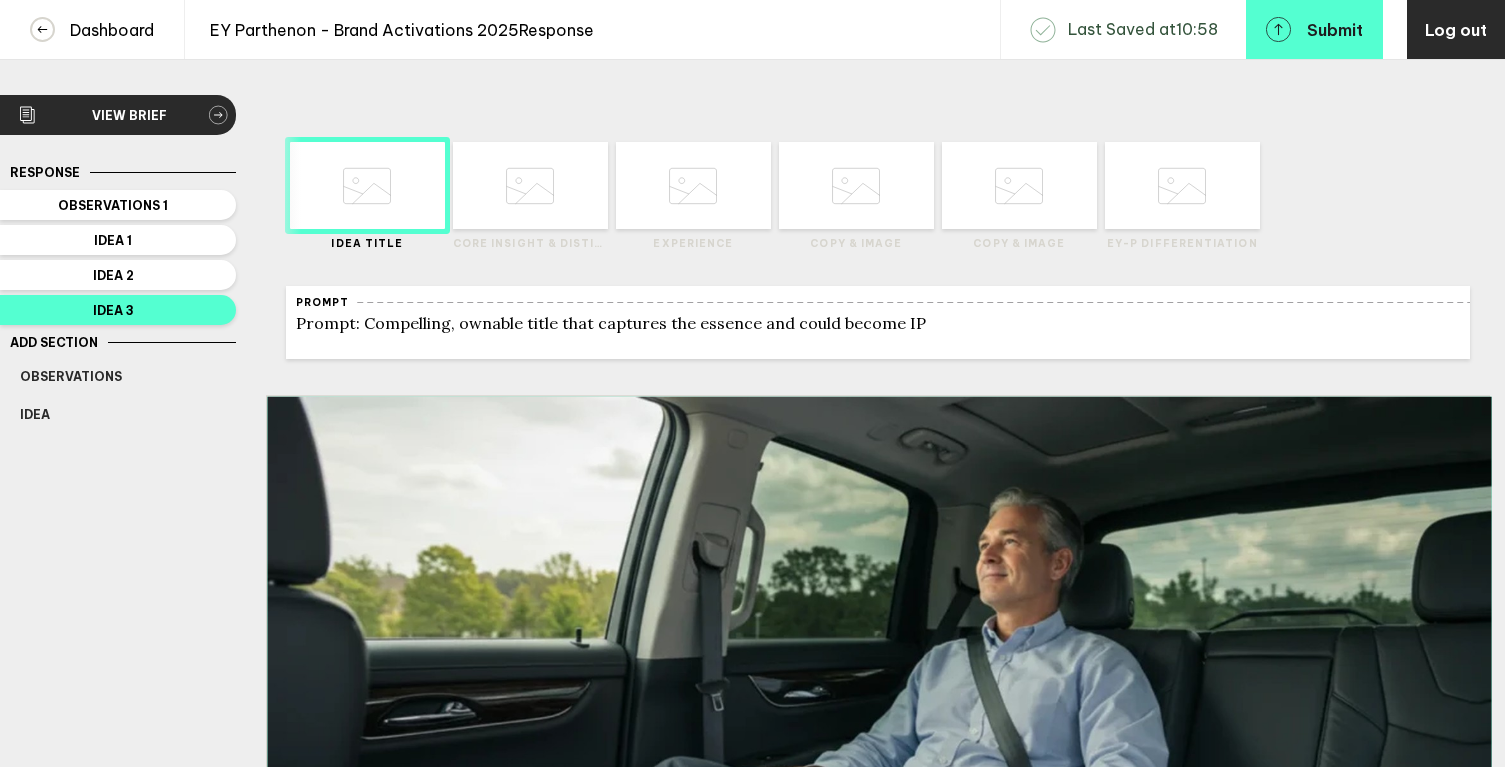 click on "Response Observations 1 Idea 1 Idea 2 Idea 3 Add Section Observations Idea Delete Section" at bounding box center (118, 659) 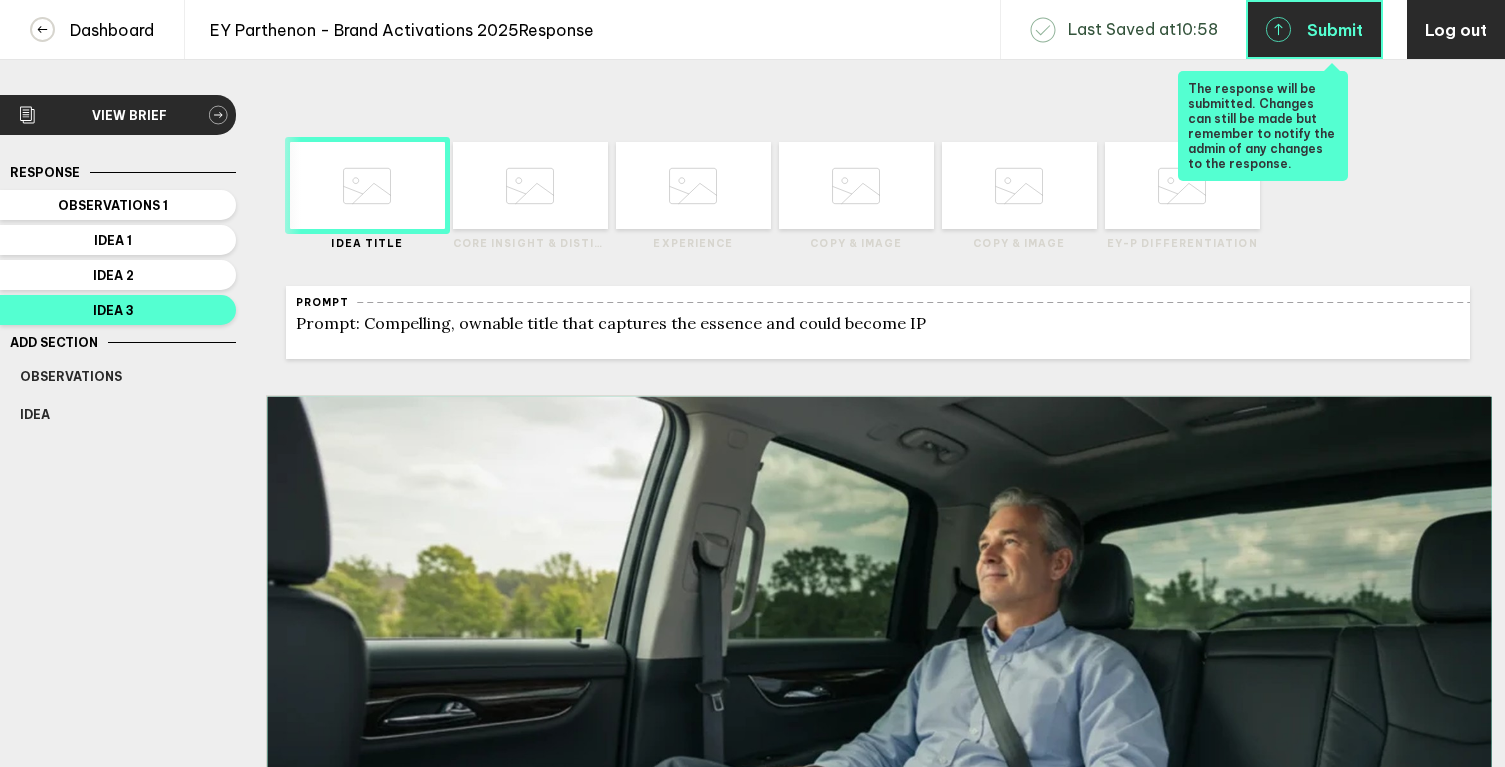 click on "Submit" at bounding box center [1314, 29] 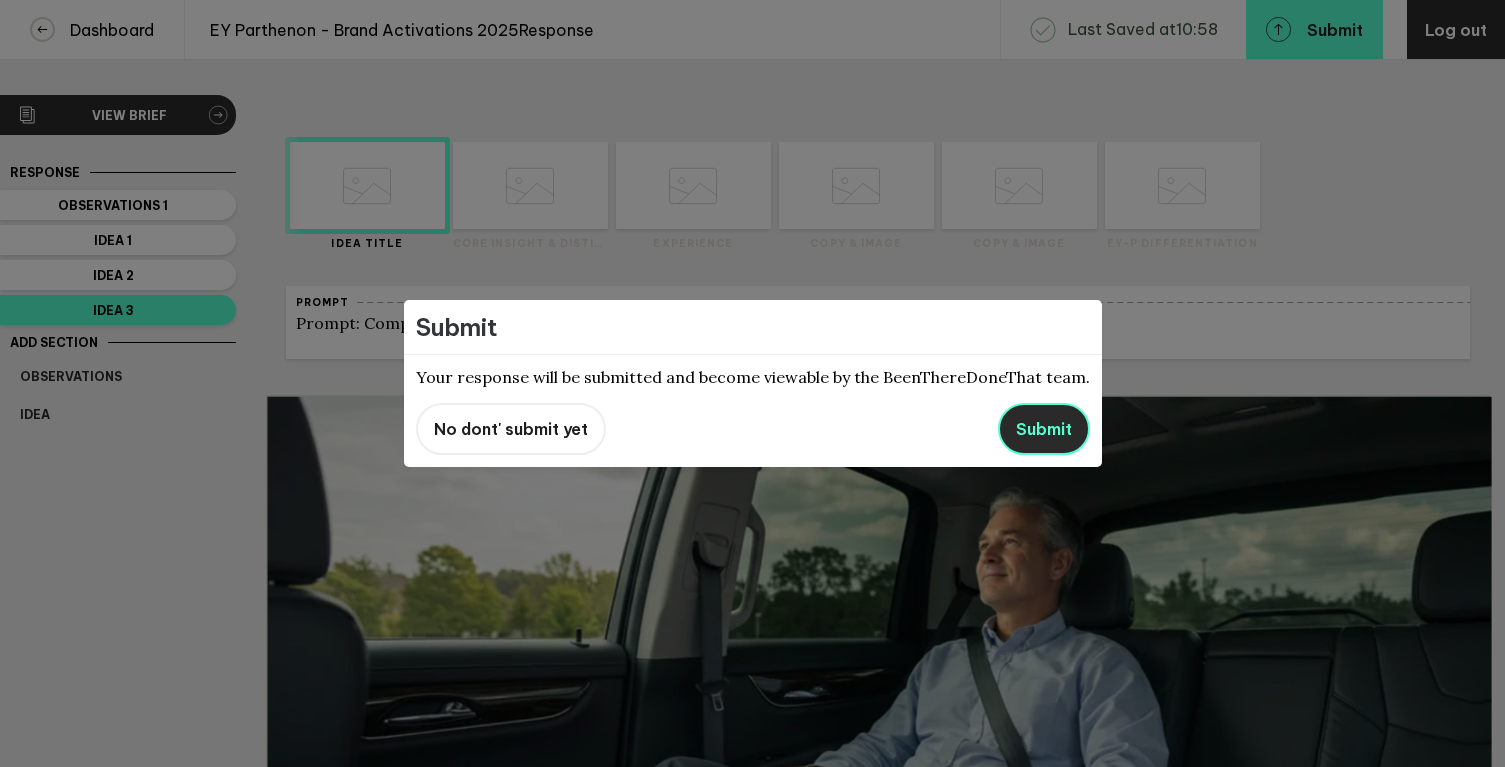 click on "Submit" at bounding box center (1044, 429) 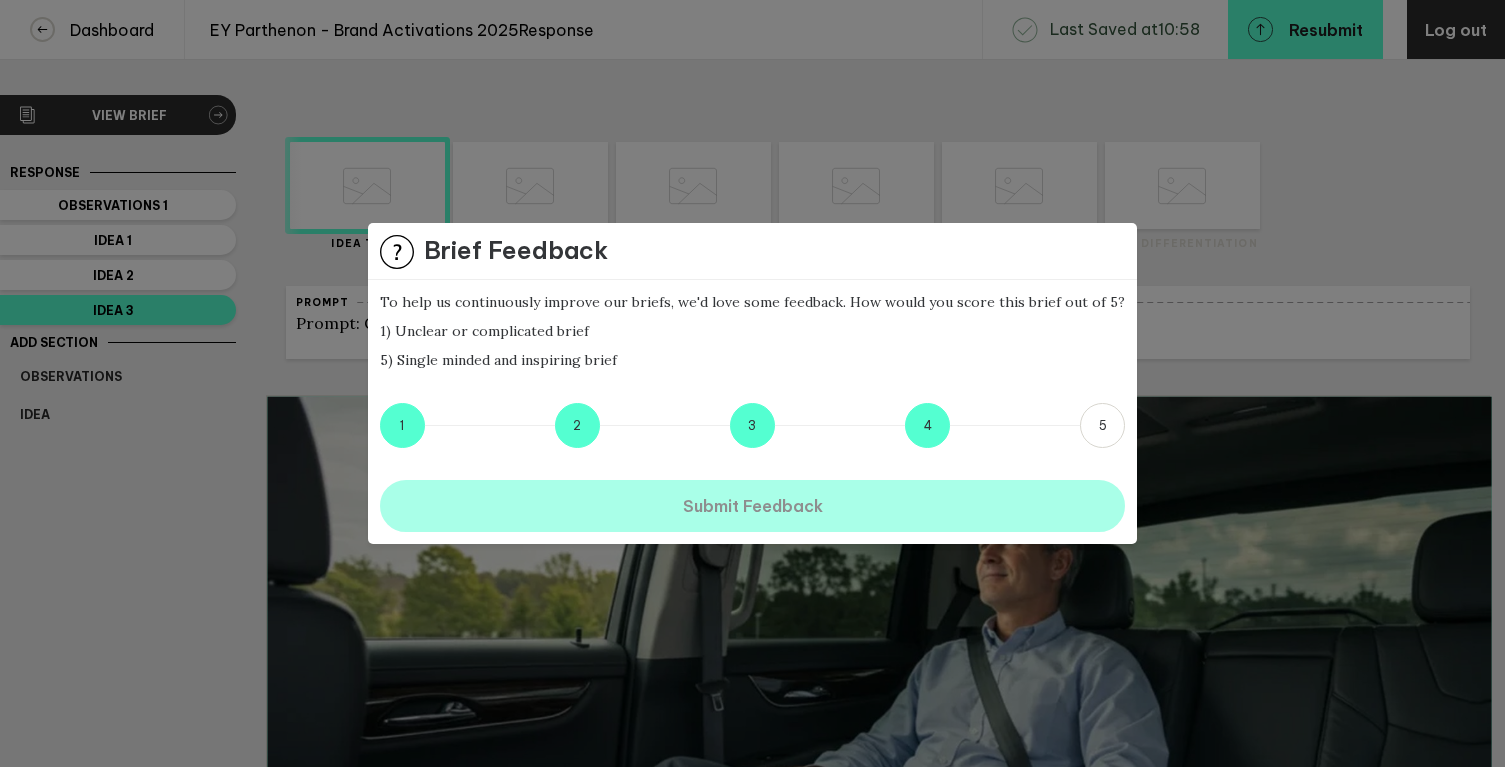 click on "4" at bounding box center (927, 425) 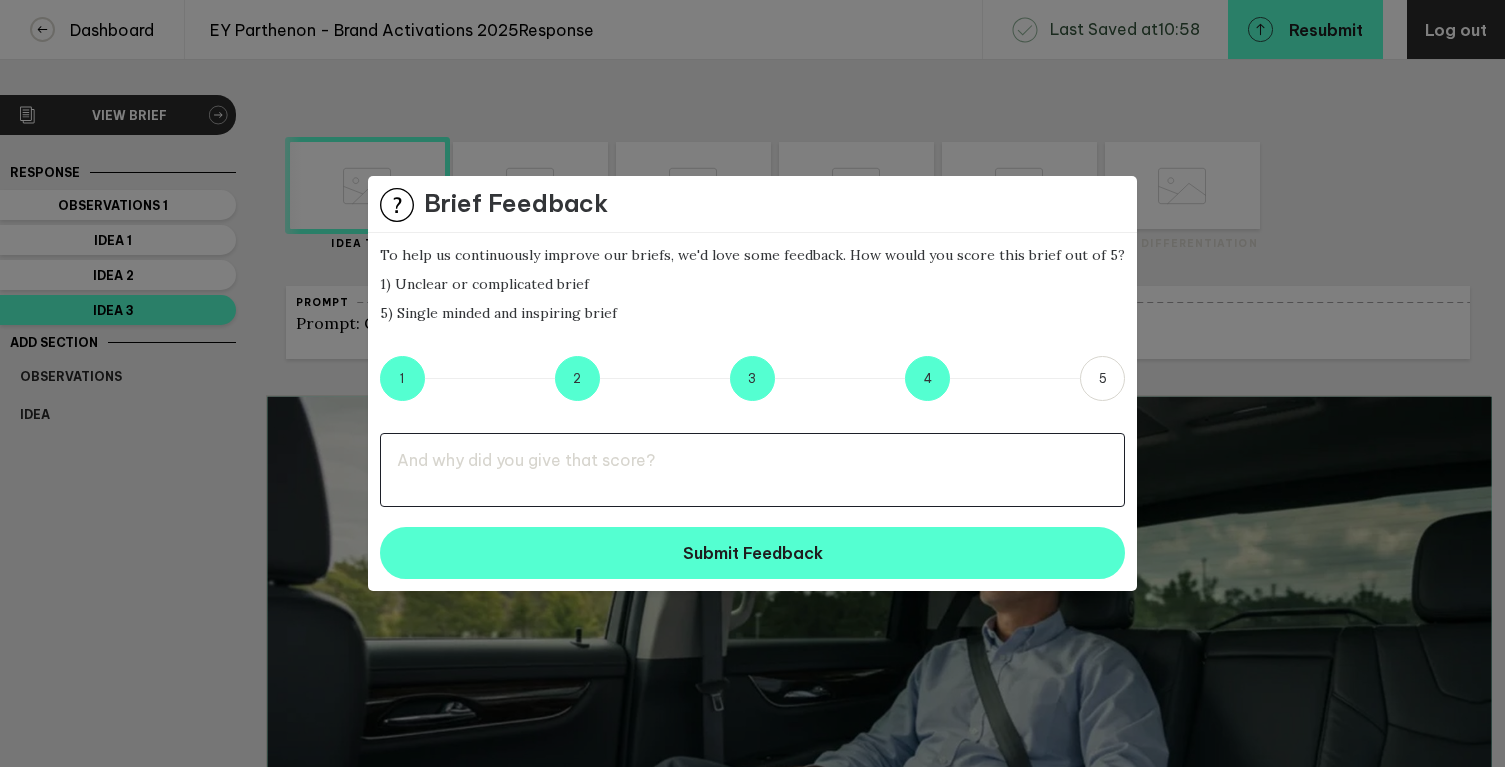 click at bounding box center [752, 470] 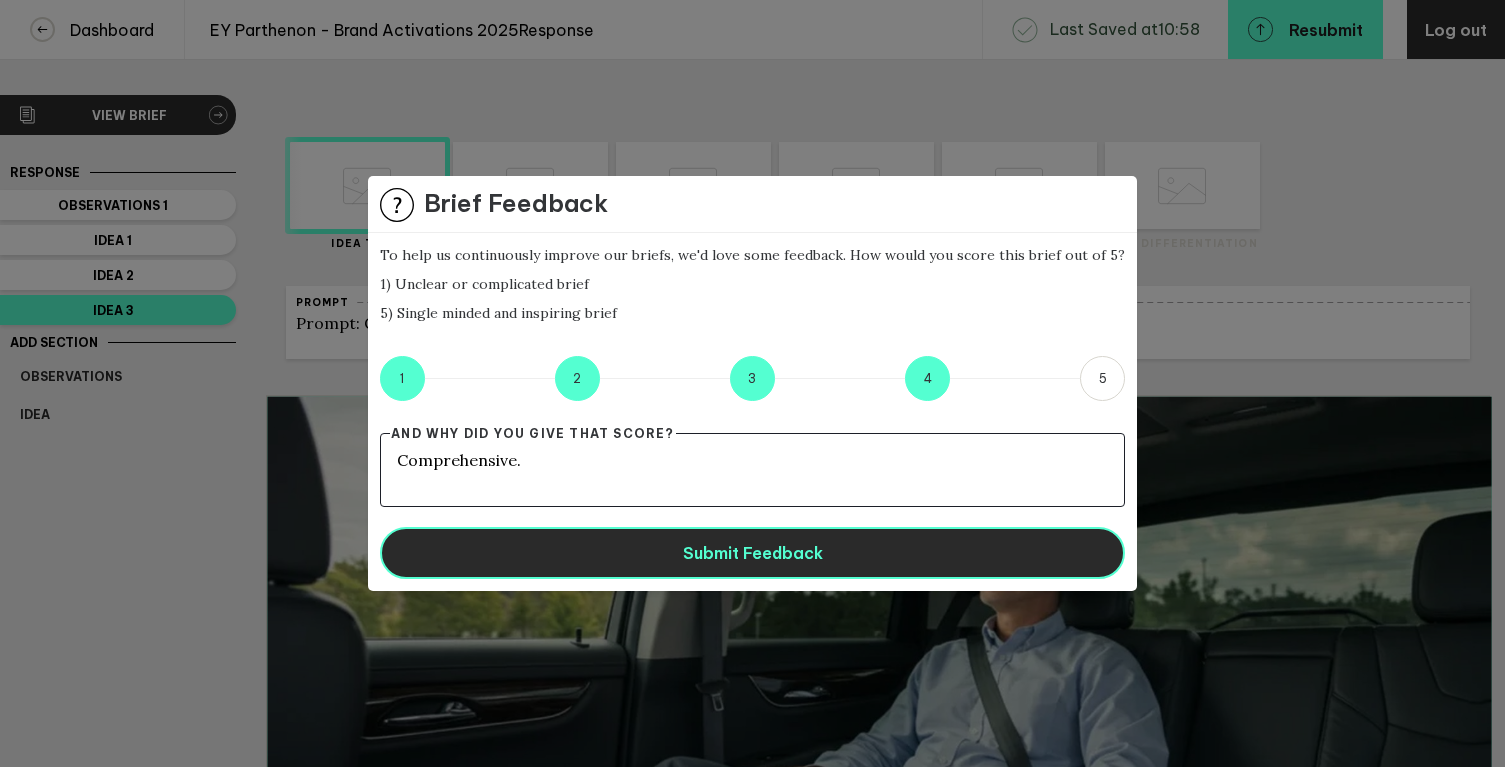 type on "Comprehensive." 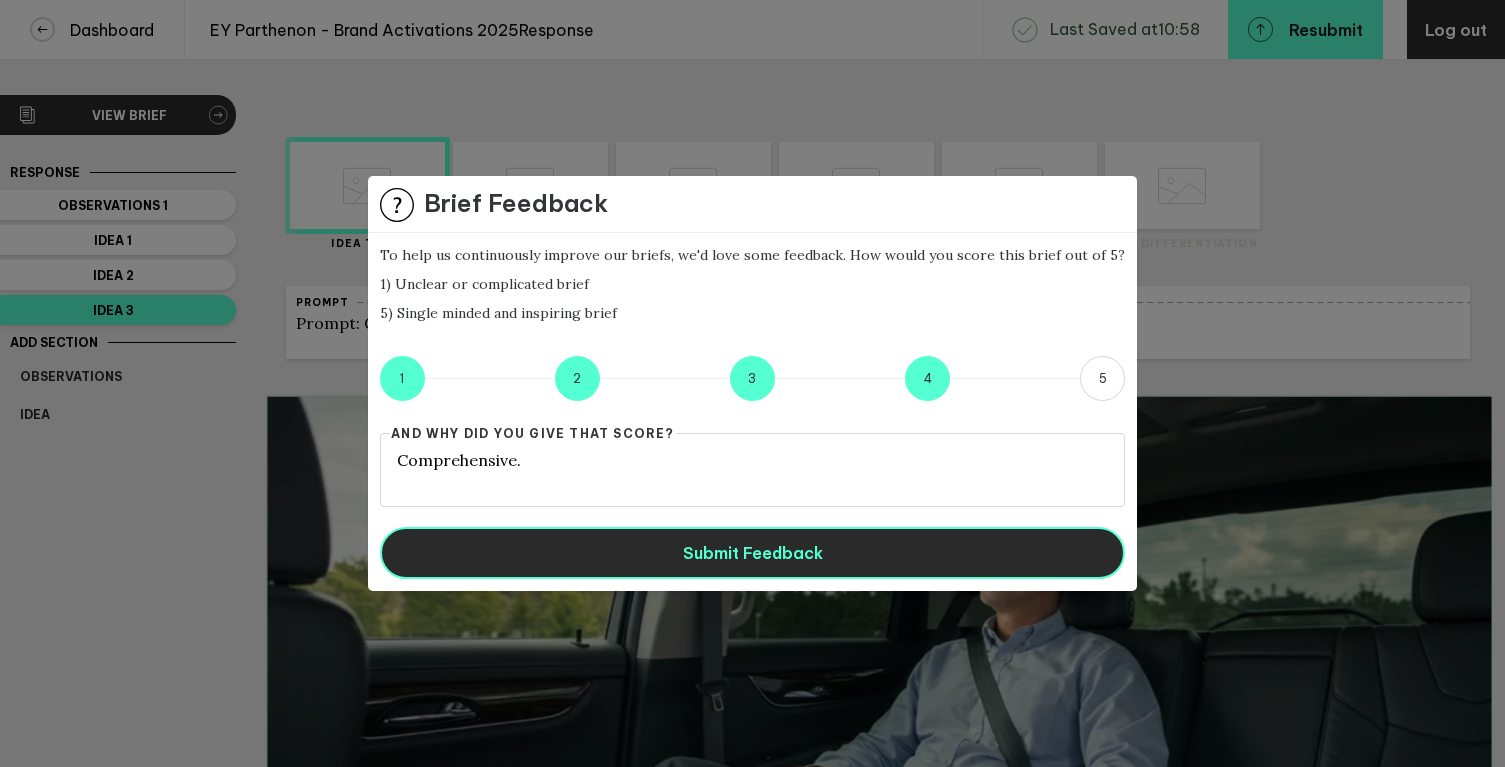 click on "Submit Feedback" at bounding box center (752, 553) 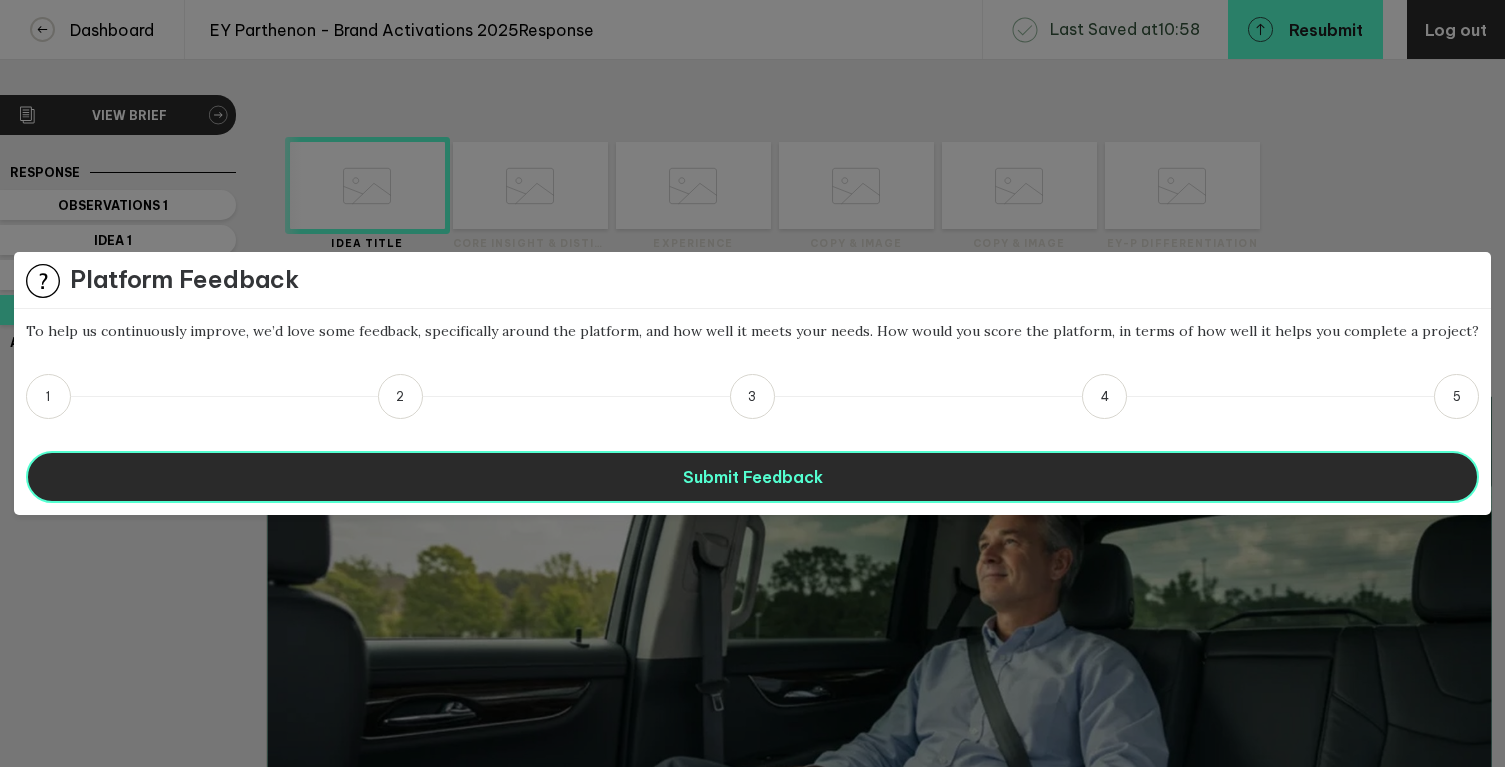 click on "Submit Feedback" at bounding box center [752, 477] 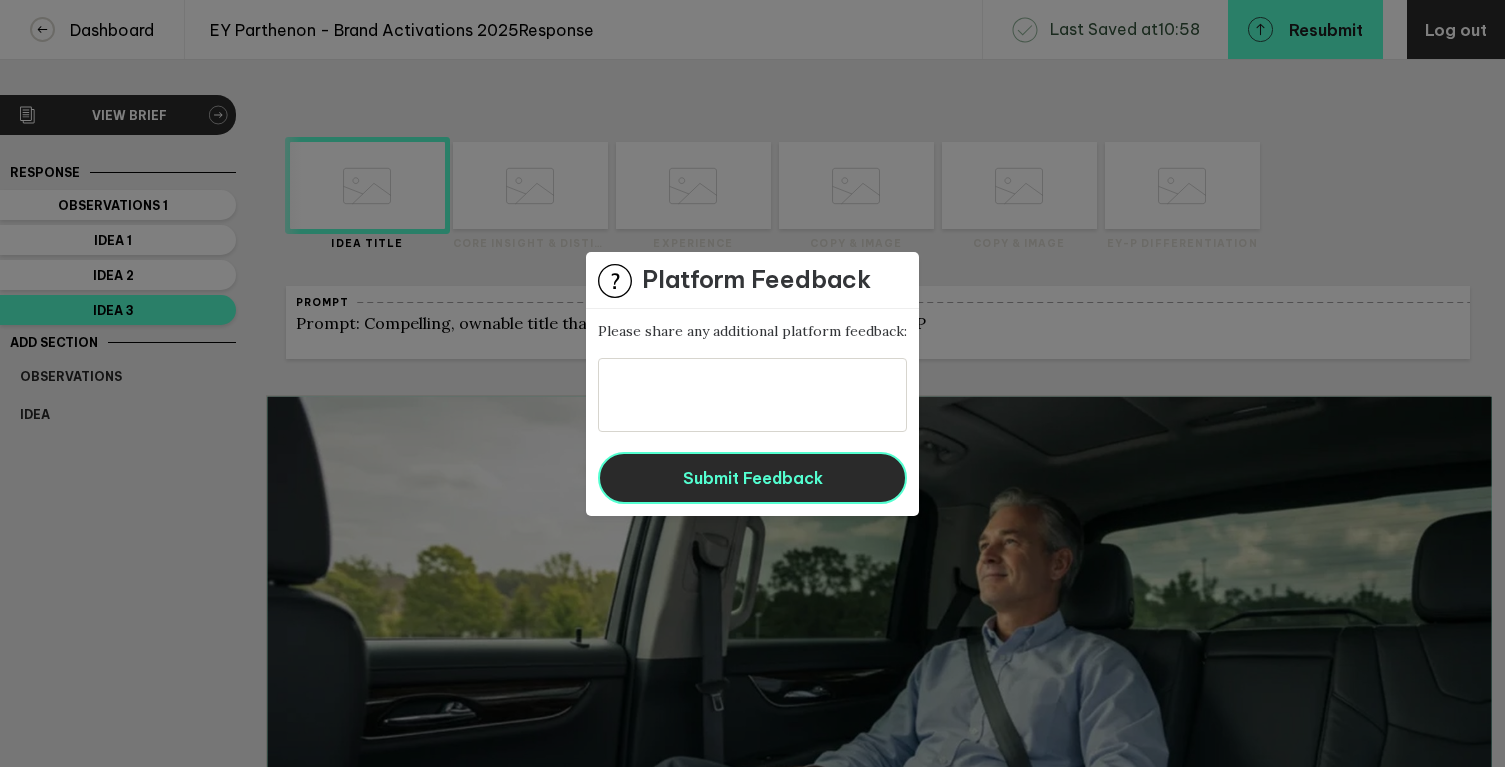 click on "Submit Feedback" at bounding box center (753, 478) 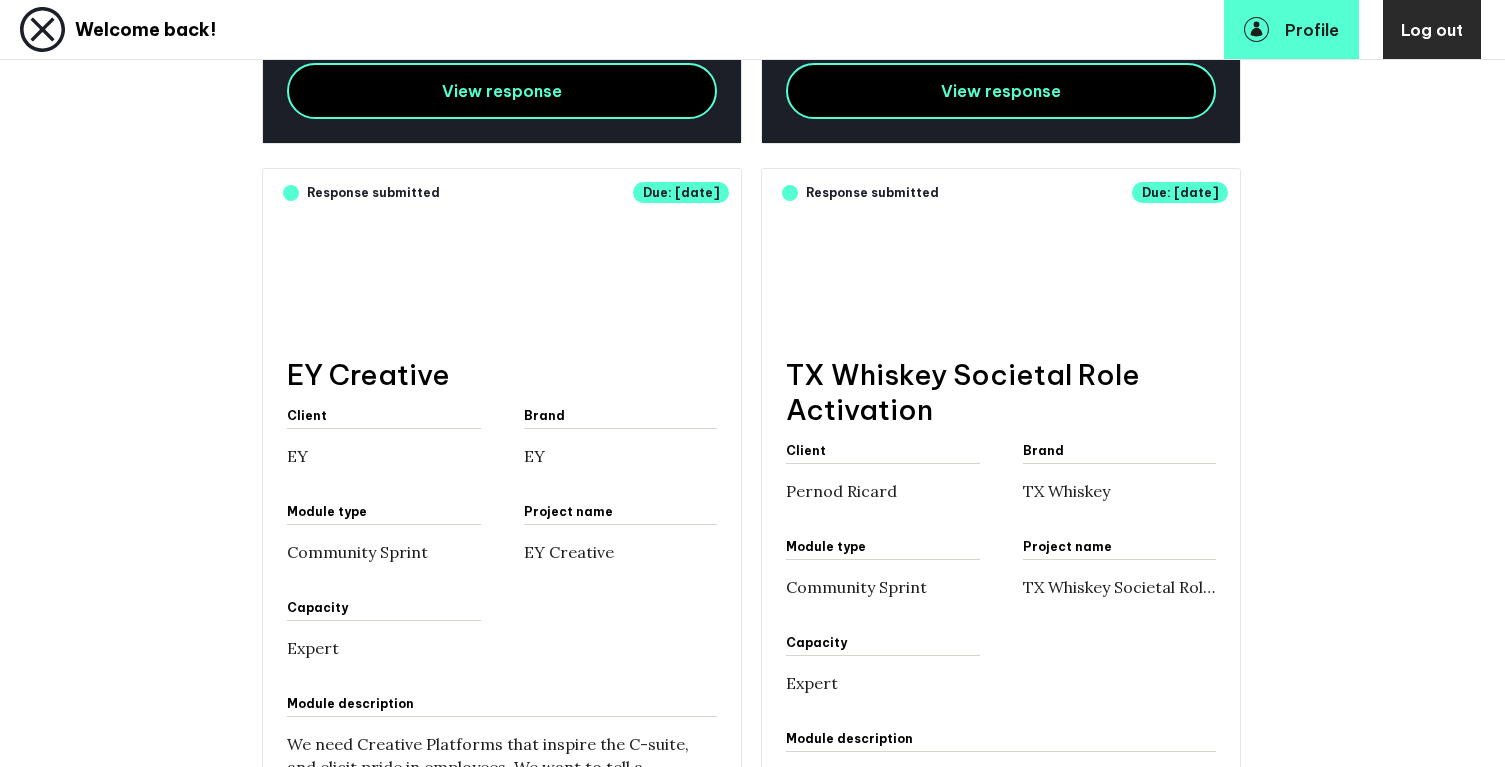 scroll, scrollTop: 0, scrollLeft: 0, axis: both 